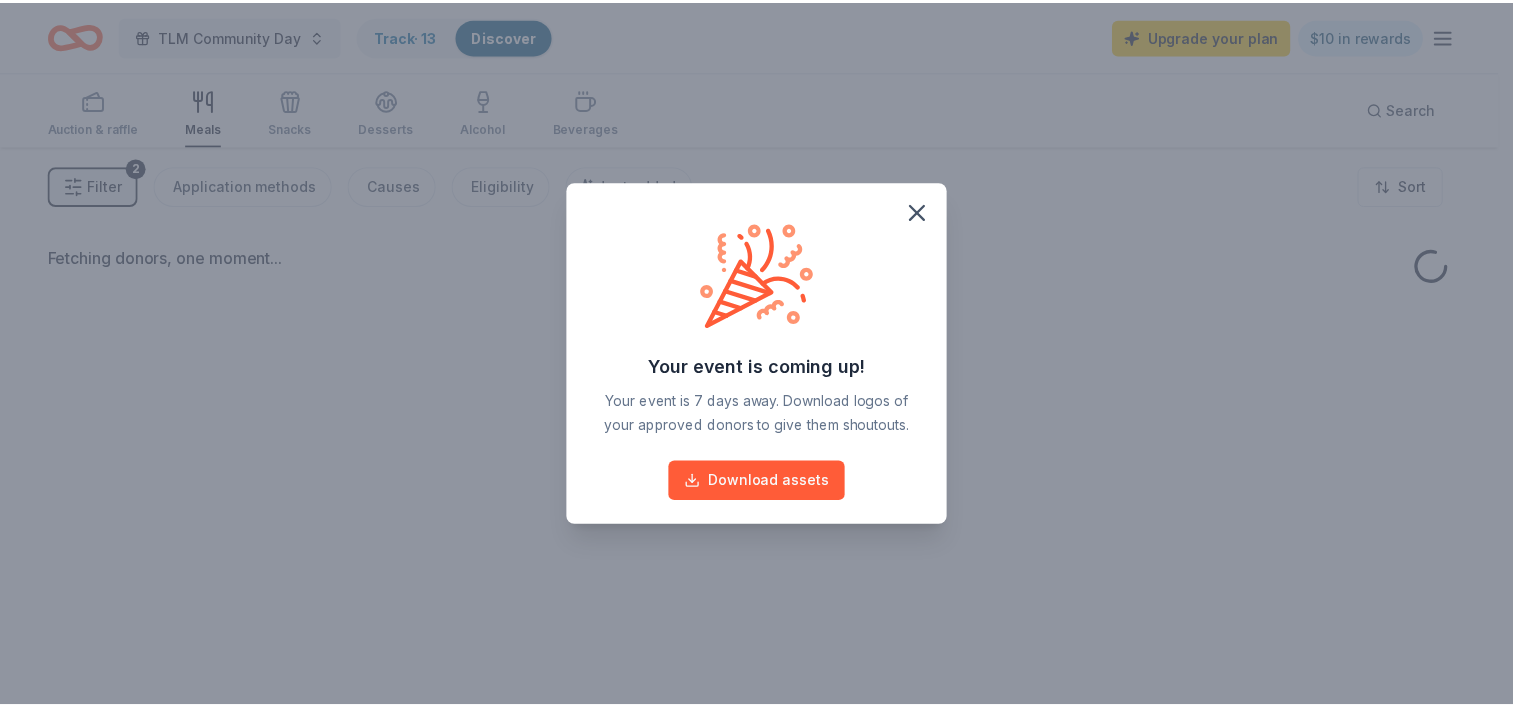 scroll, scrollTop: 0, scrollLeft: 0, axis: both 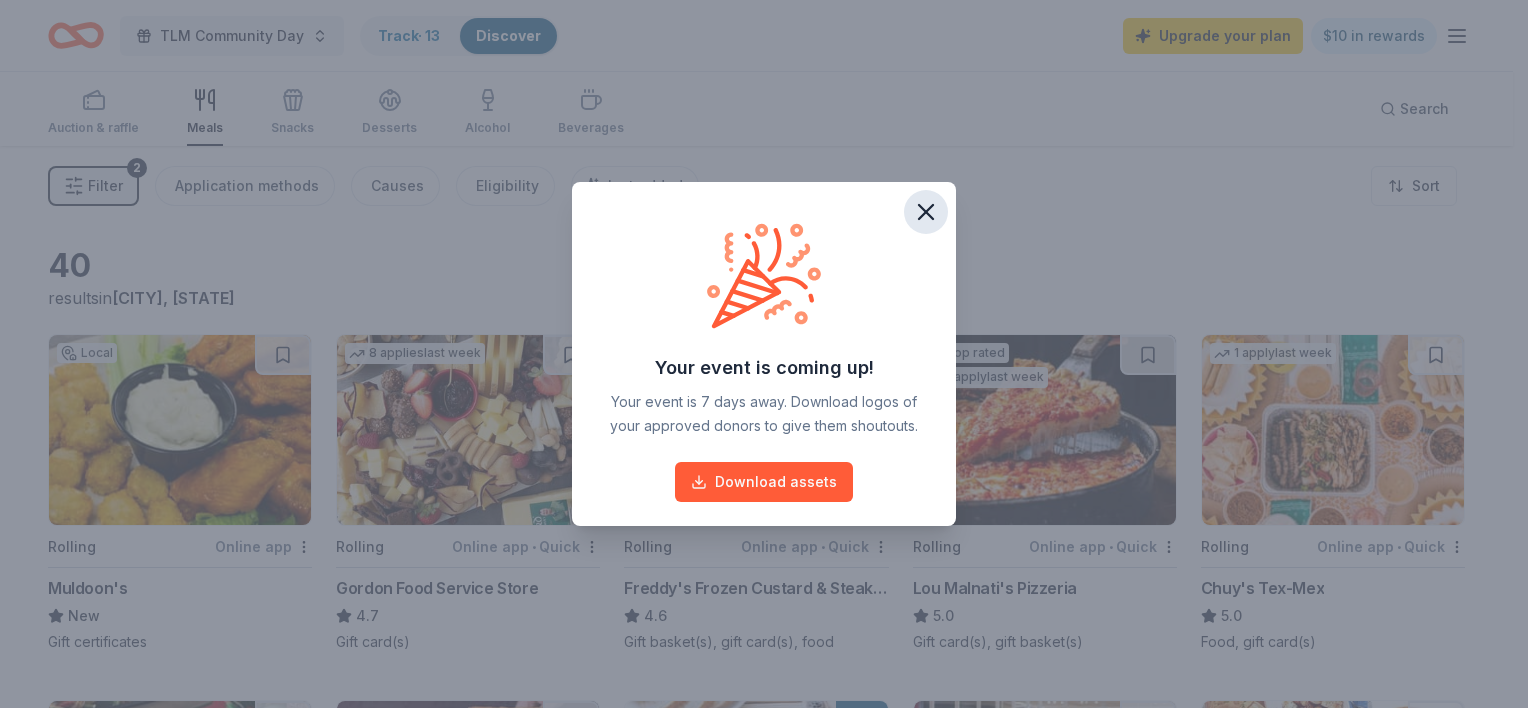click 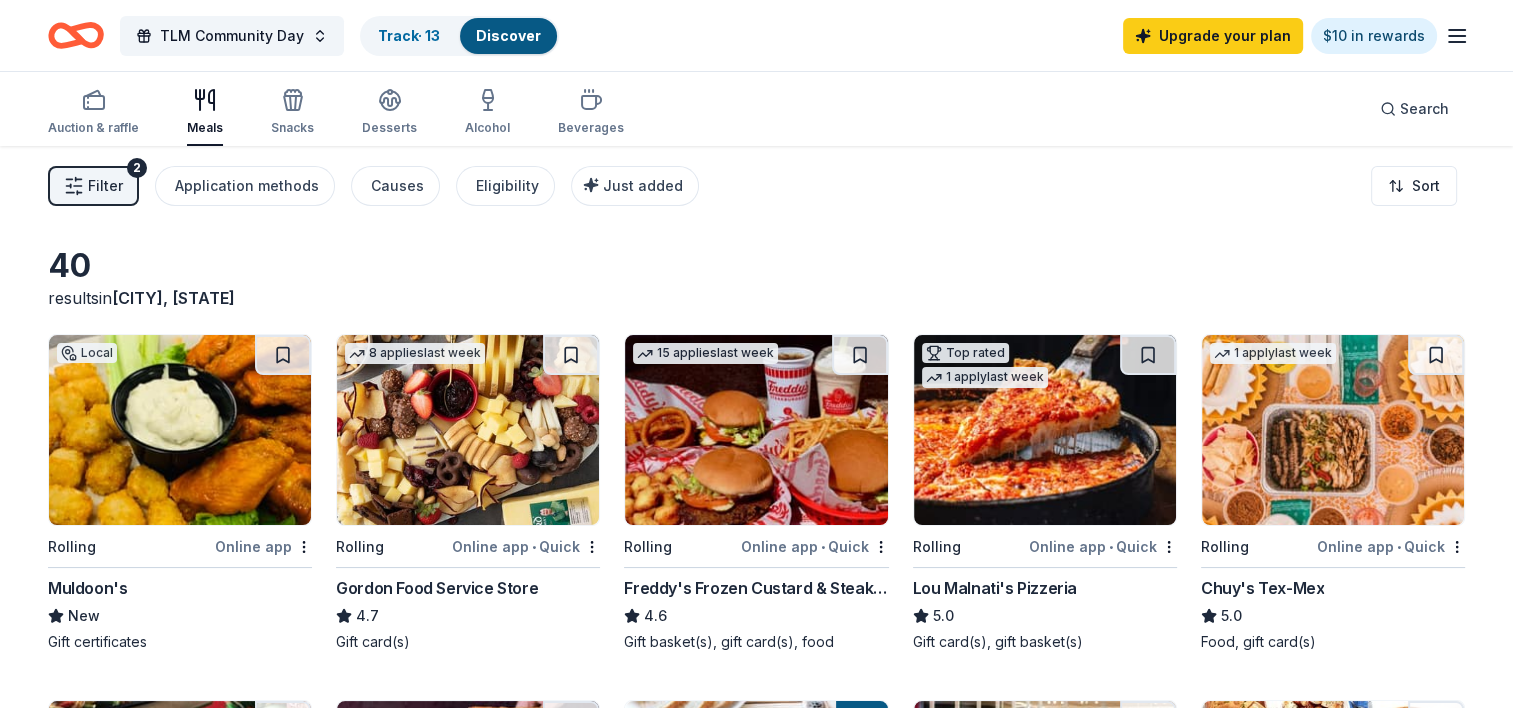 click 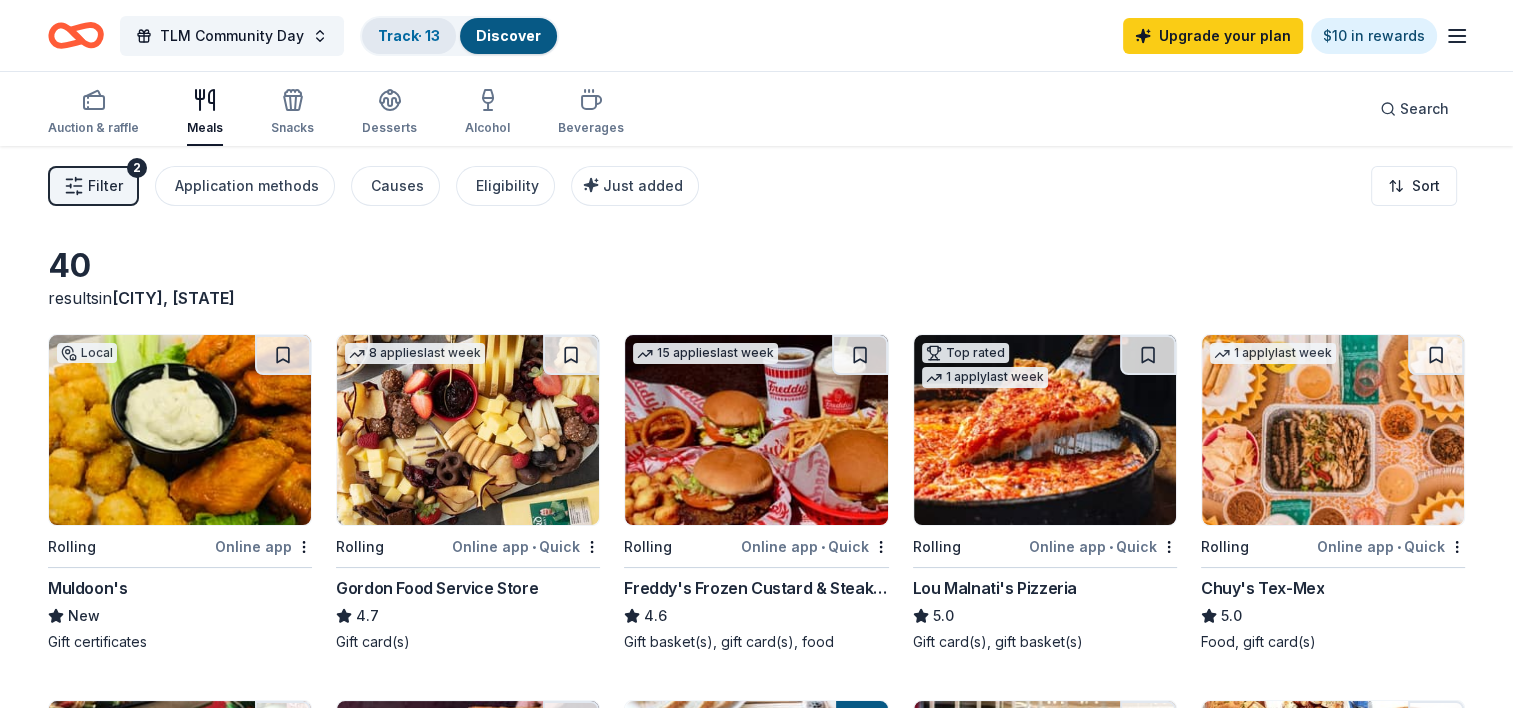 click on "Track  · 13" at bounding box center [409, 36] 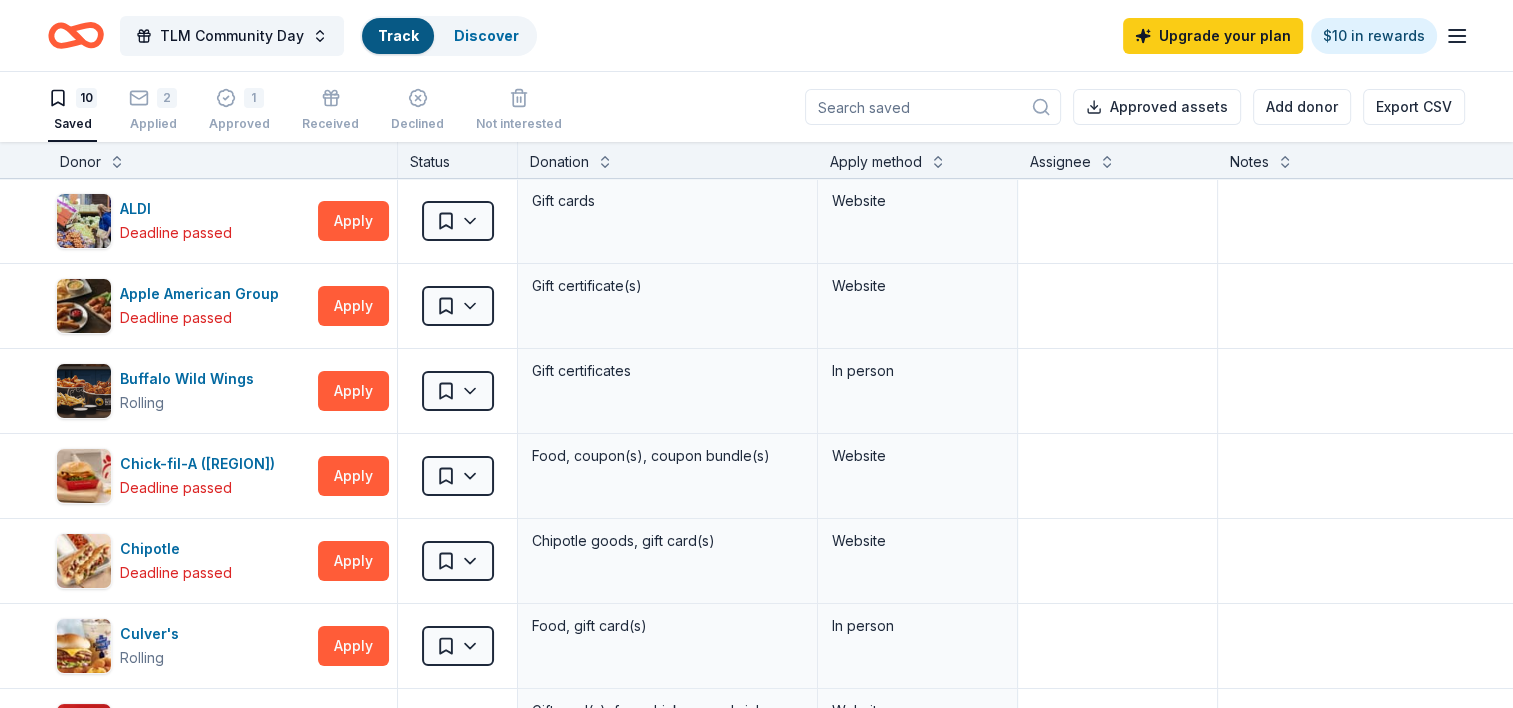 scroll, scrollTop: 0, scrollLeft: 0, axis: both 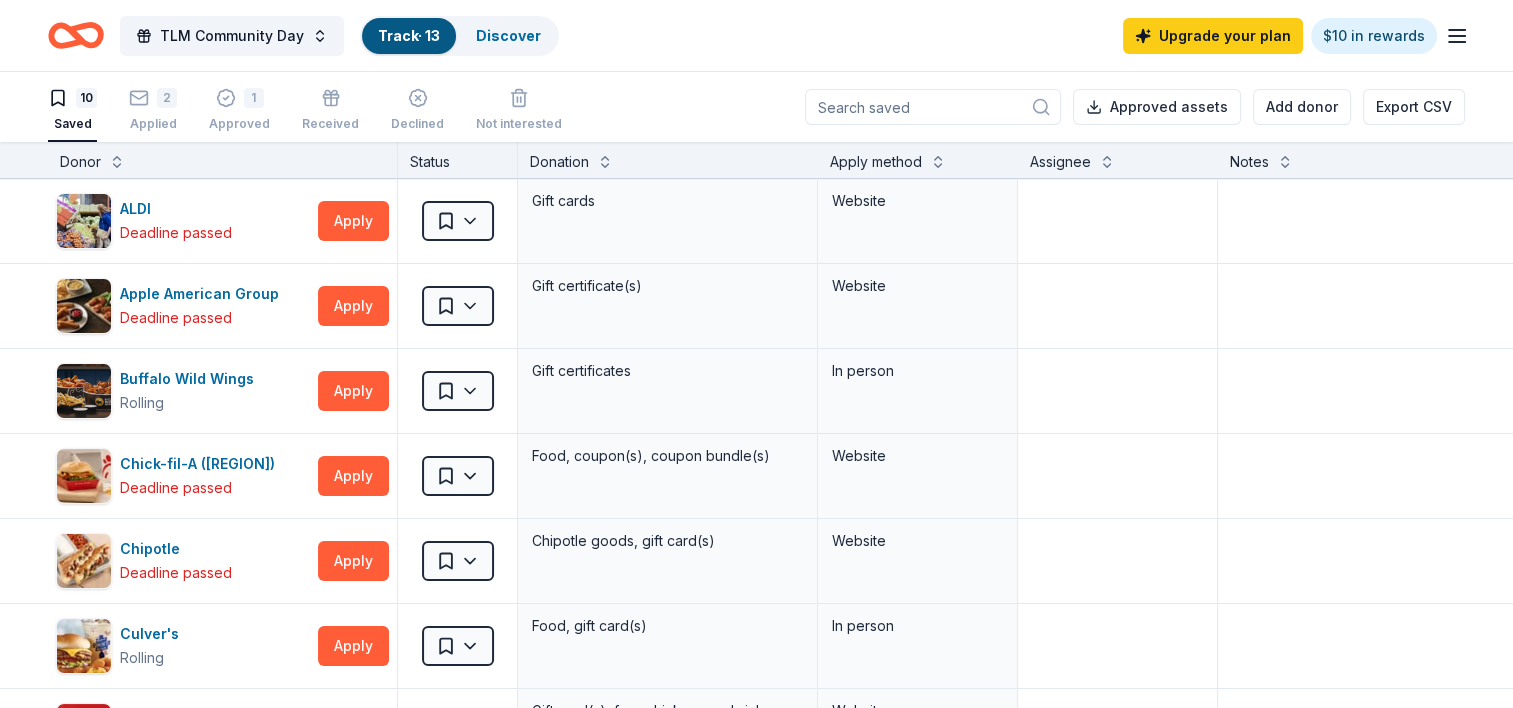 click 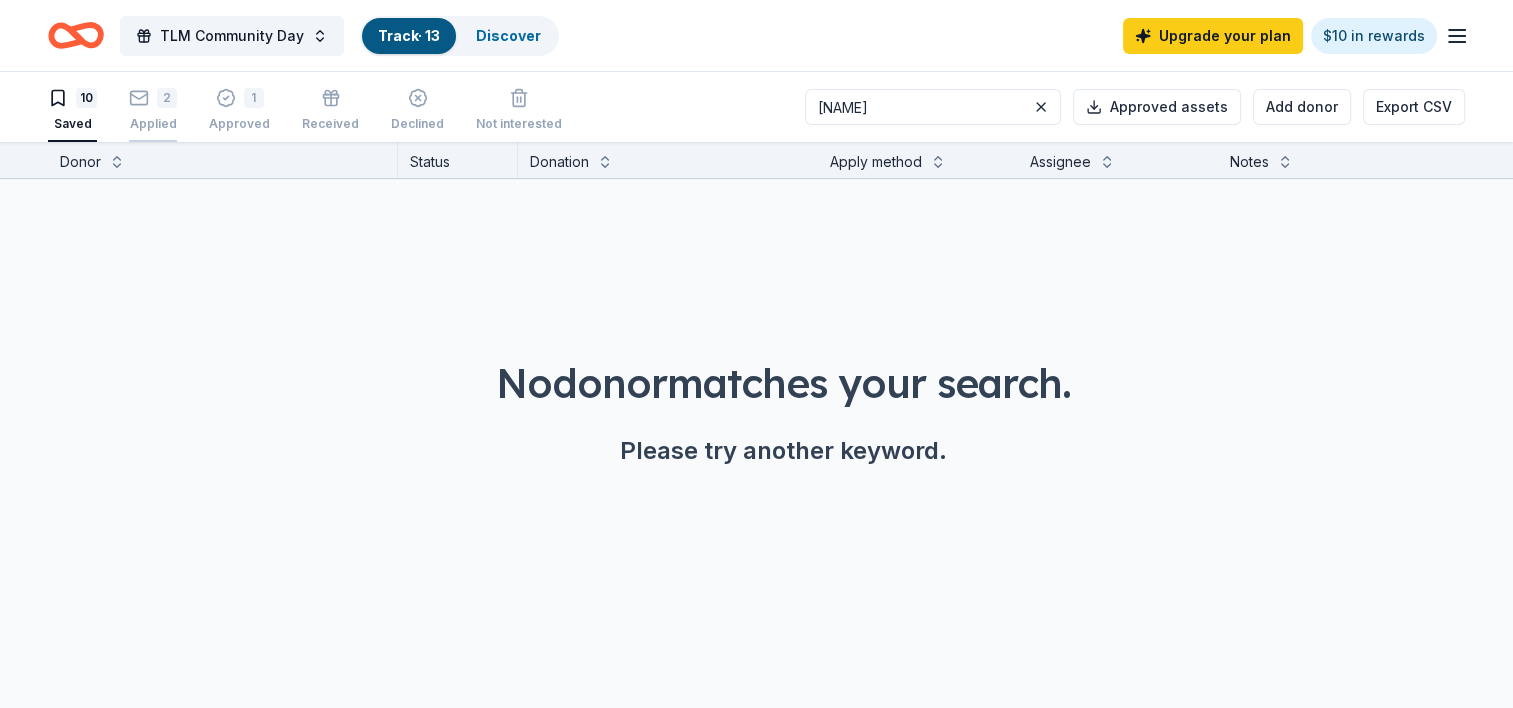 type on "gior" 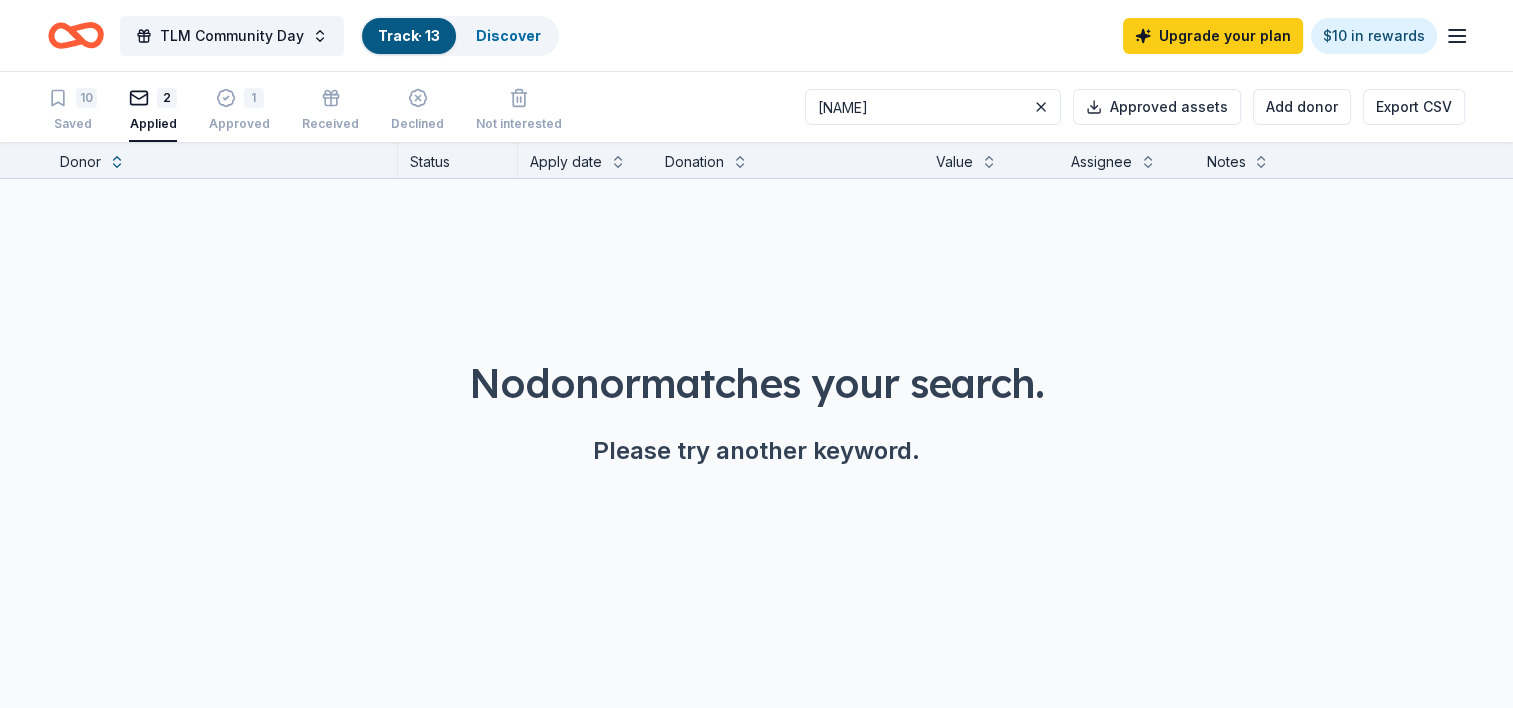 scroll, scrollTop: 0, scrollLeft: 0, axis: both 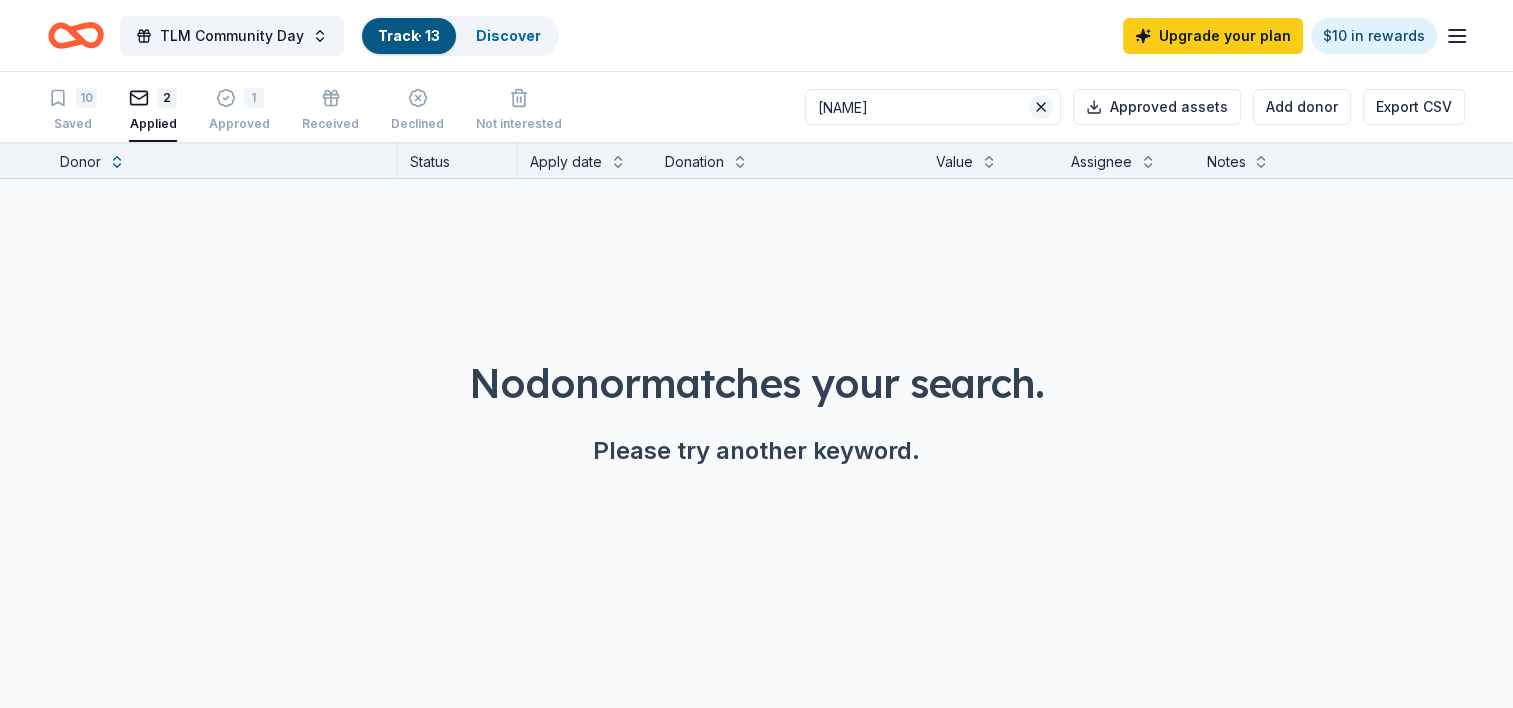 click at bounding box center [1041, 107] 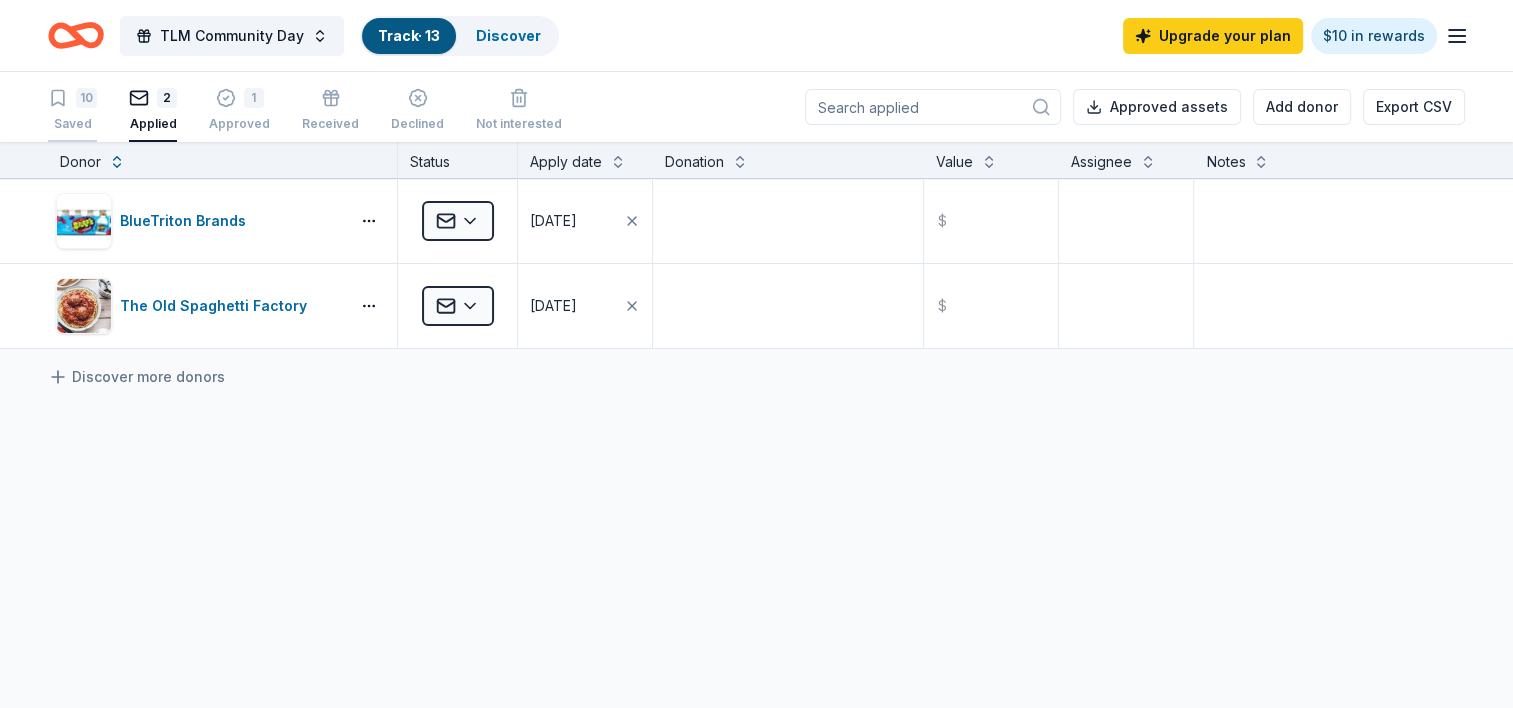 click on "Saved" at bounding box center (72, 124) 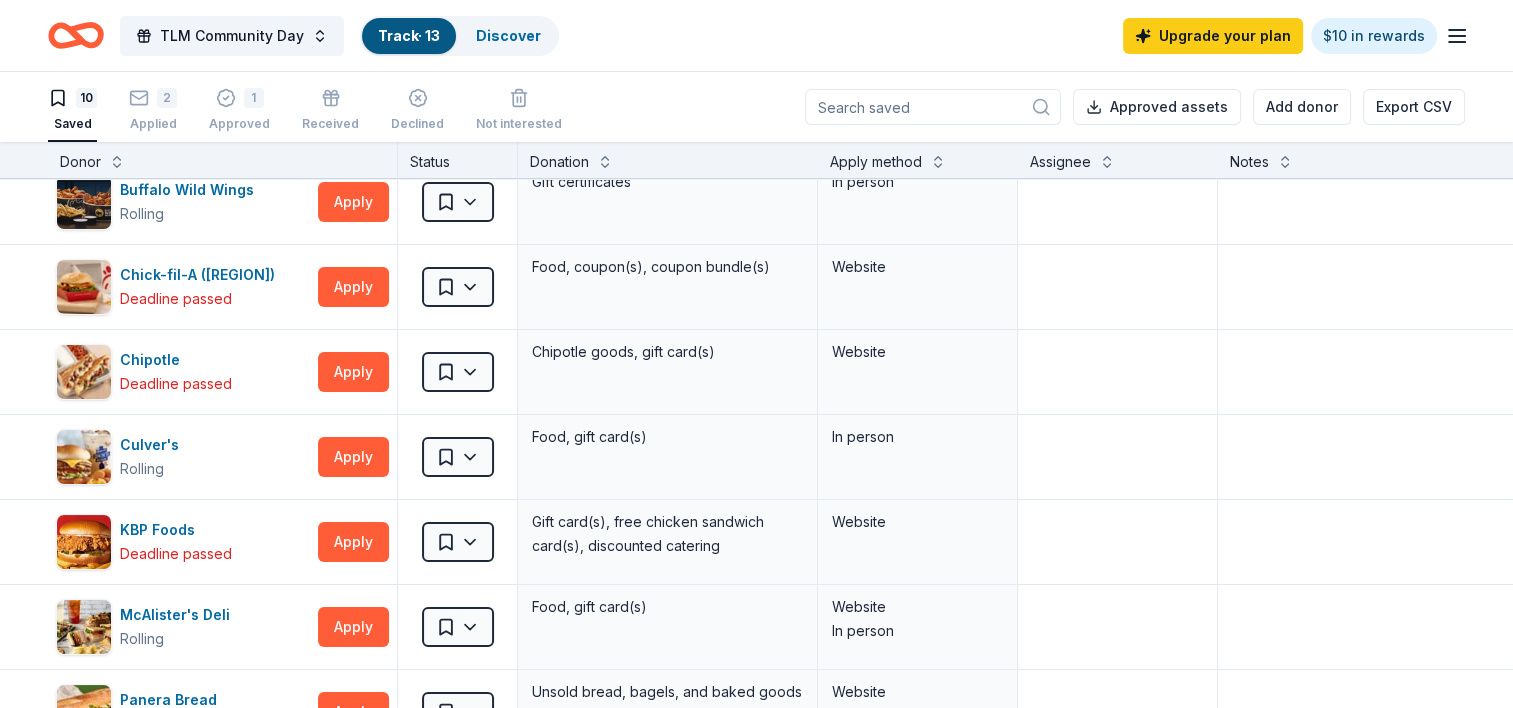 scroll, scrollTop: 220, scrollLeft: 0, axis: vertical 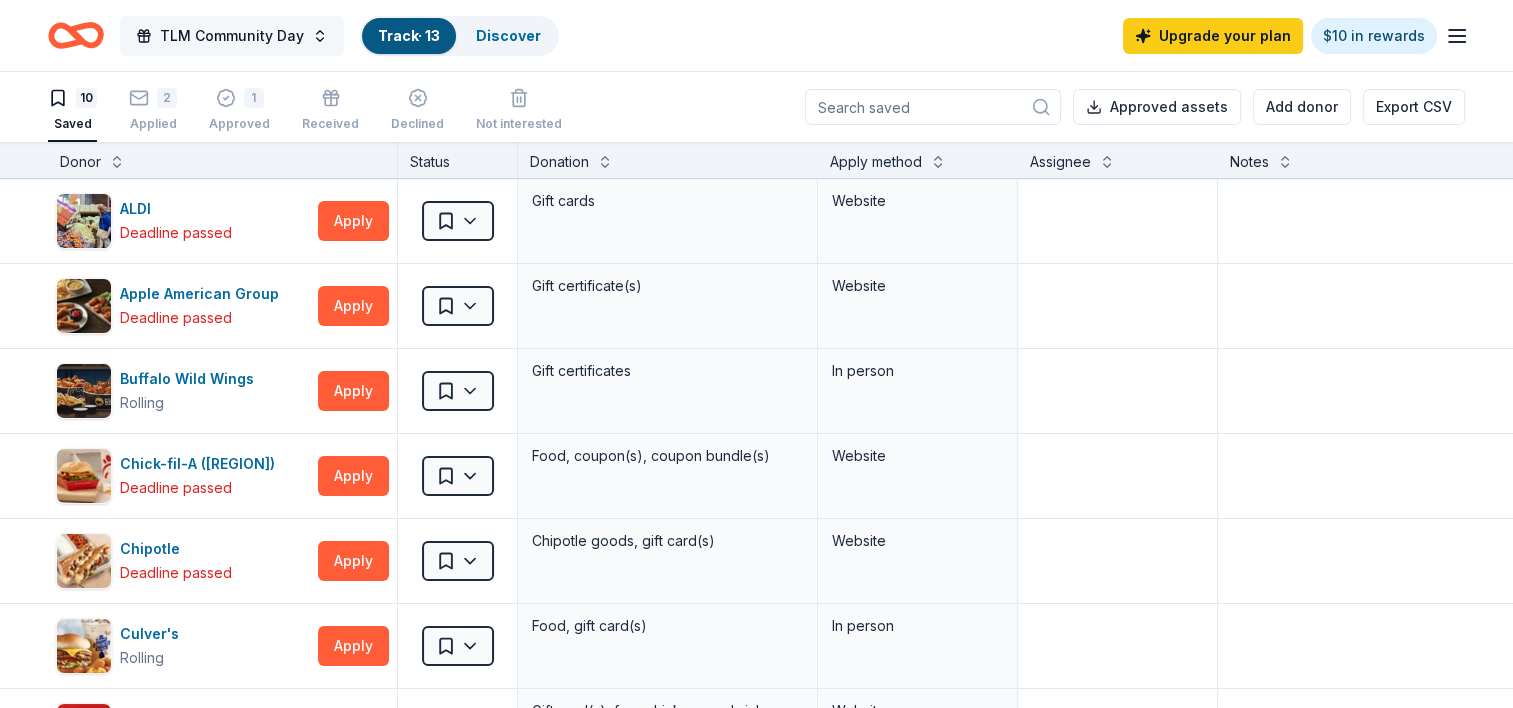 click on "TLM Community Day" at bounding box center (232, 36) 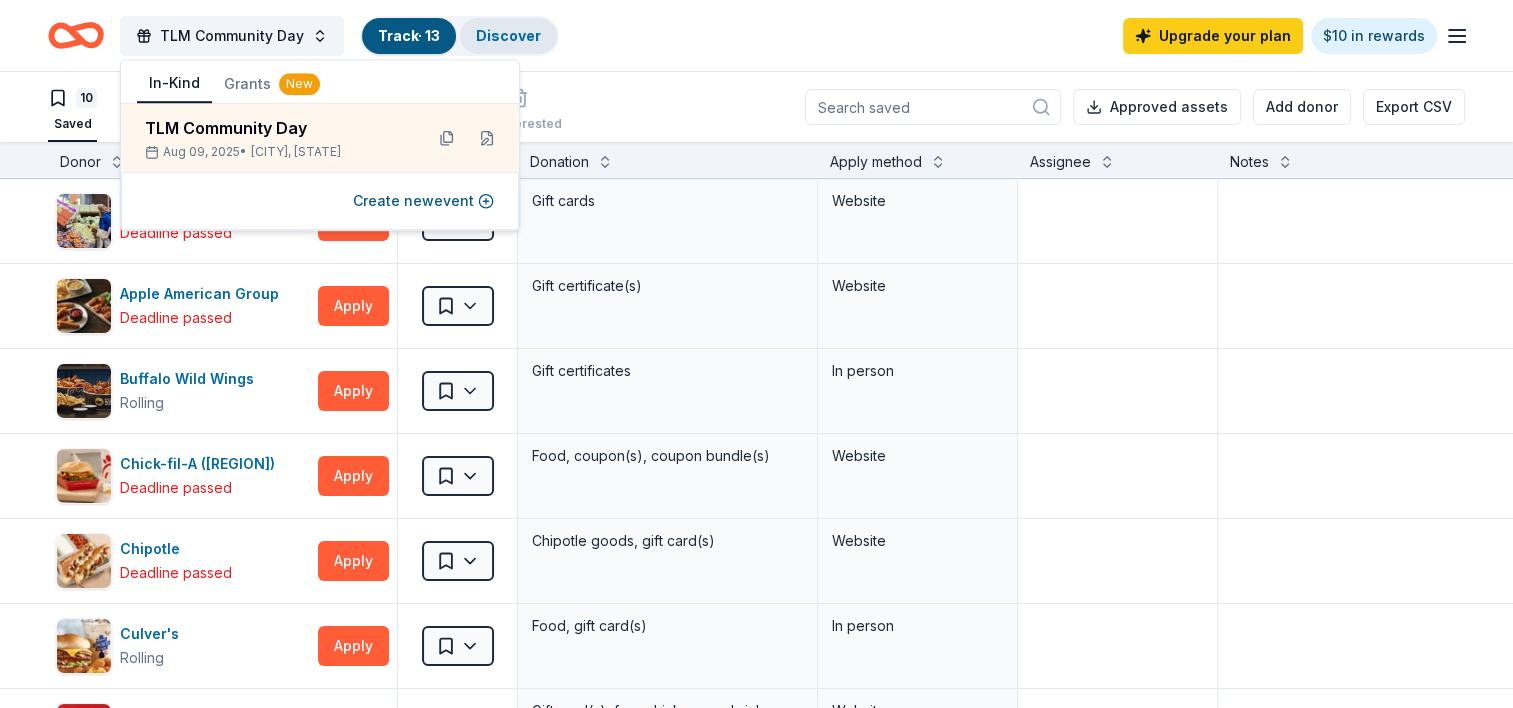 click on "Discover" at bounding box center (508, 35) 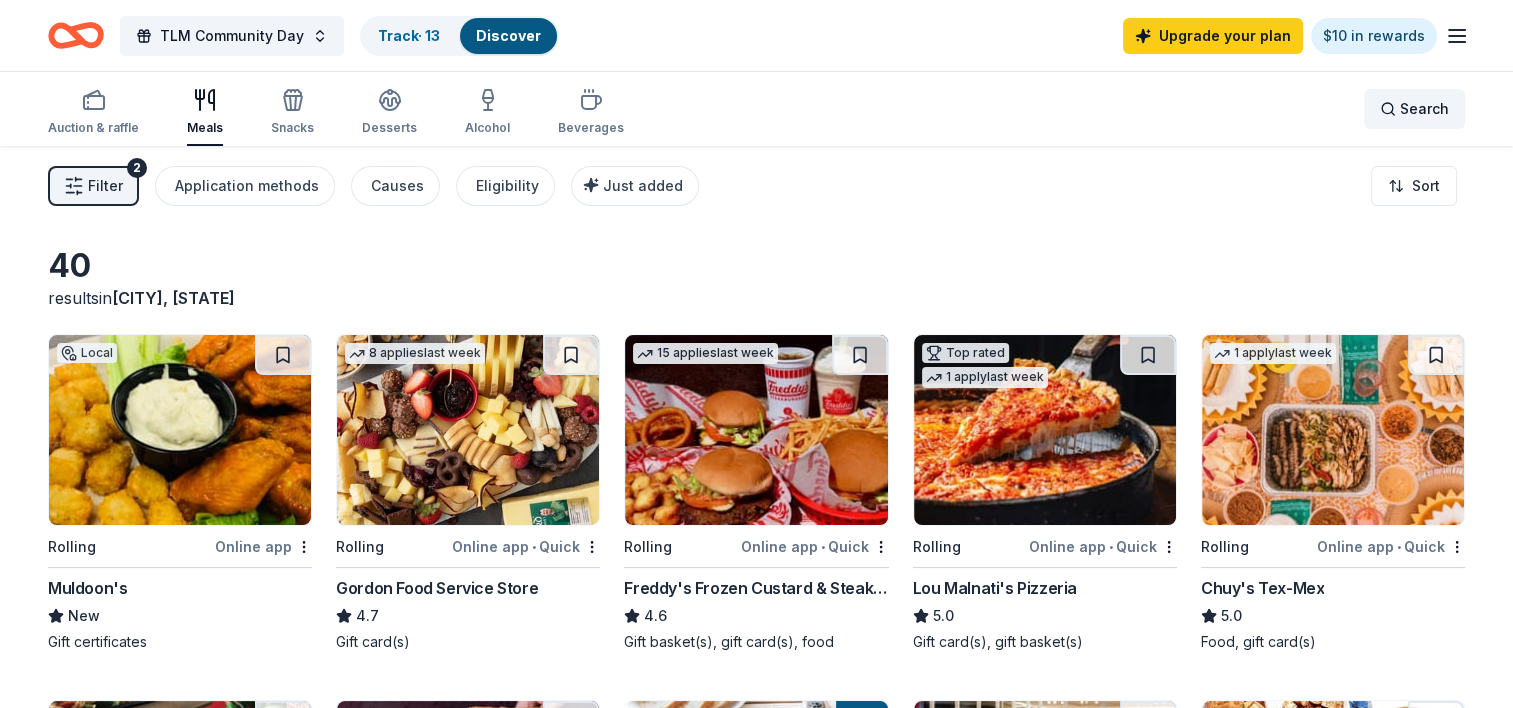 click on "Search" at bounding box center [1414, 109] 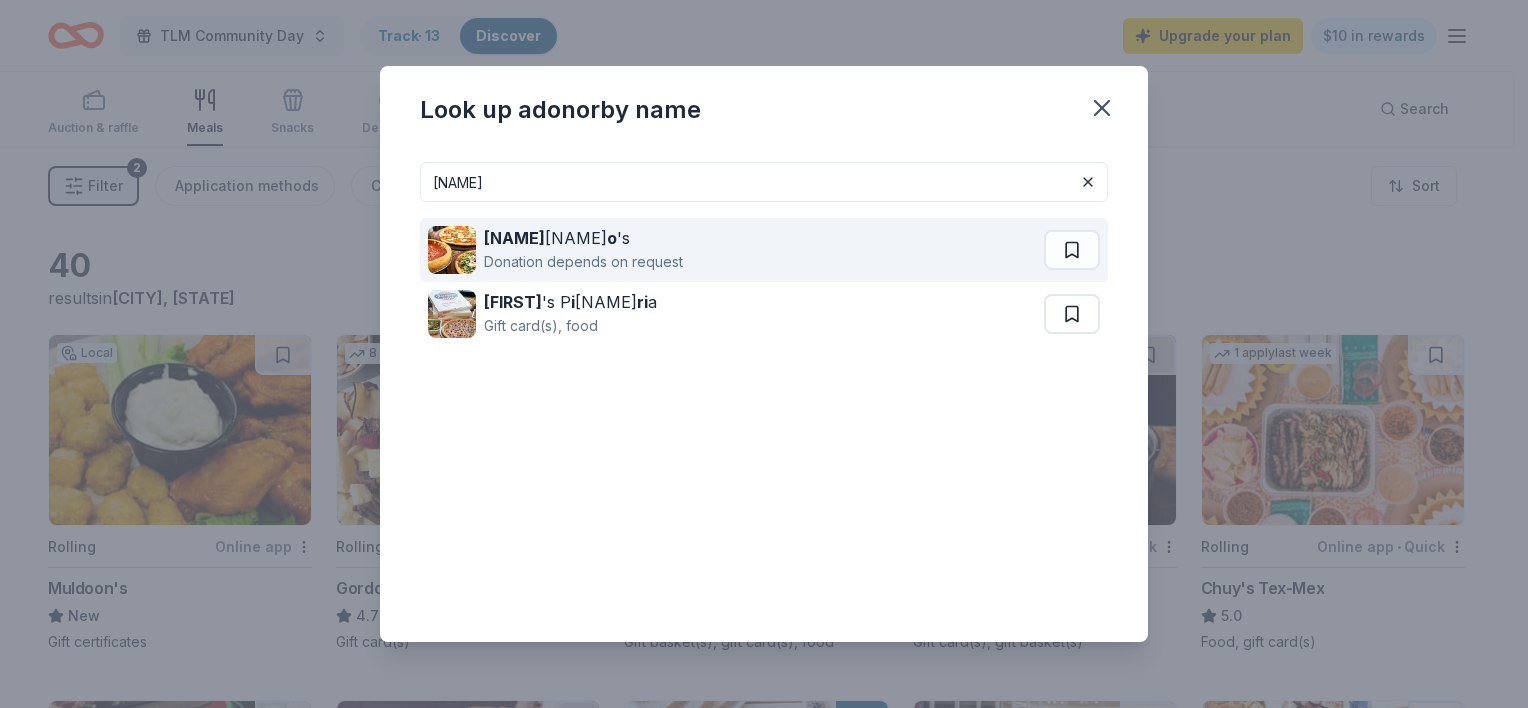 type on "gior" 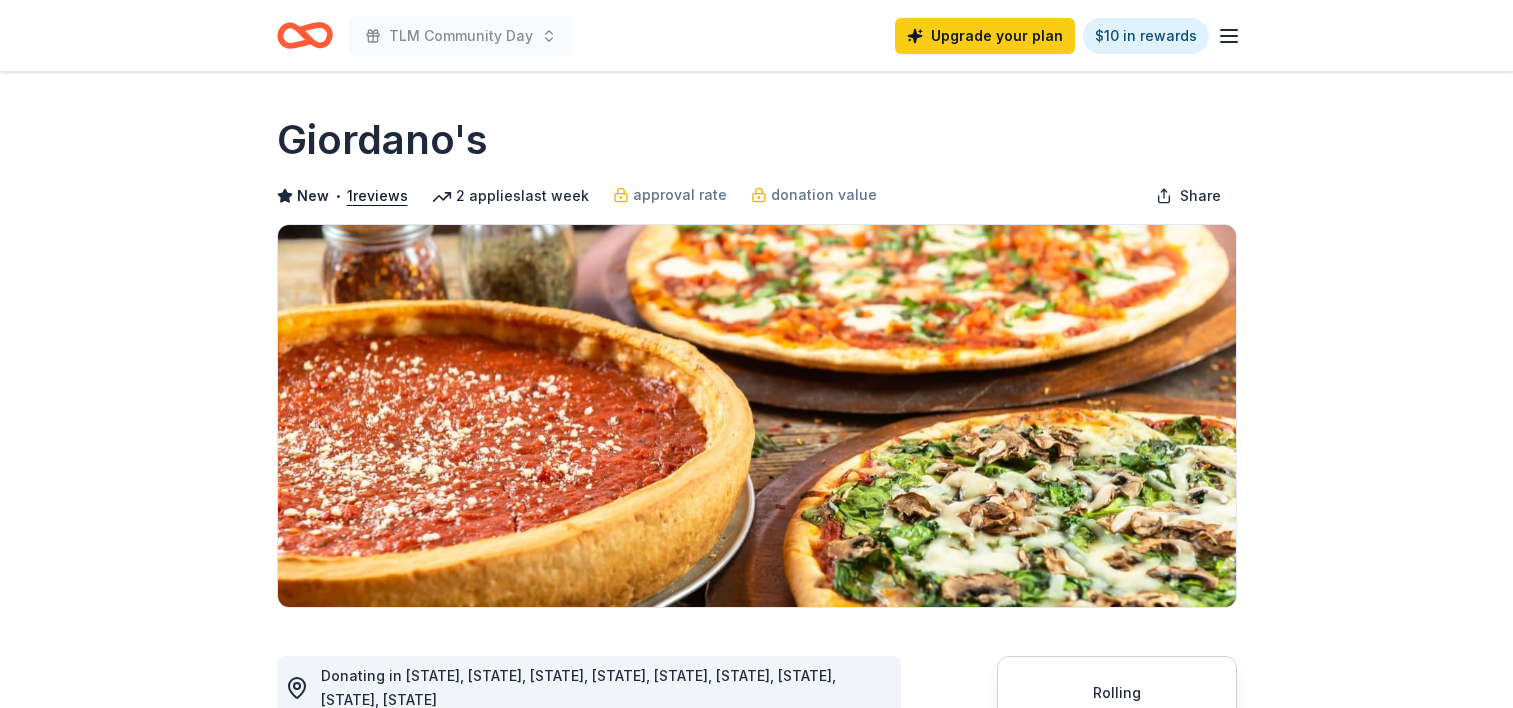 scroll, scrollTop: 0, scrollLeft: 0, axis: both 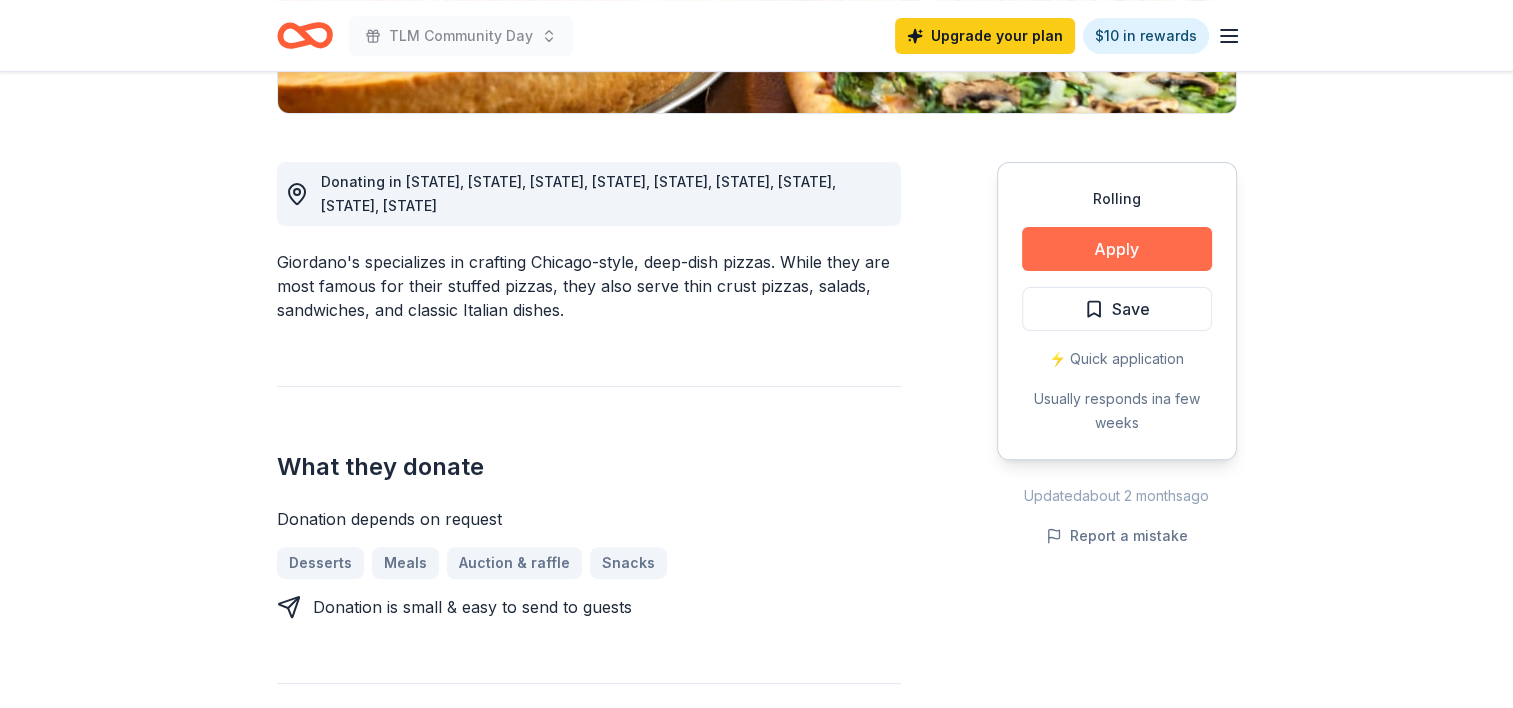 click on "Apply" at bounding box center (1117, 249) 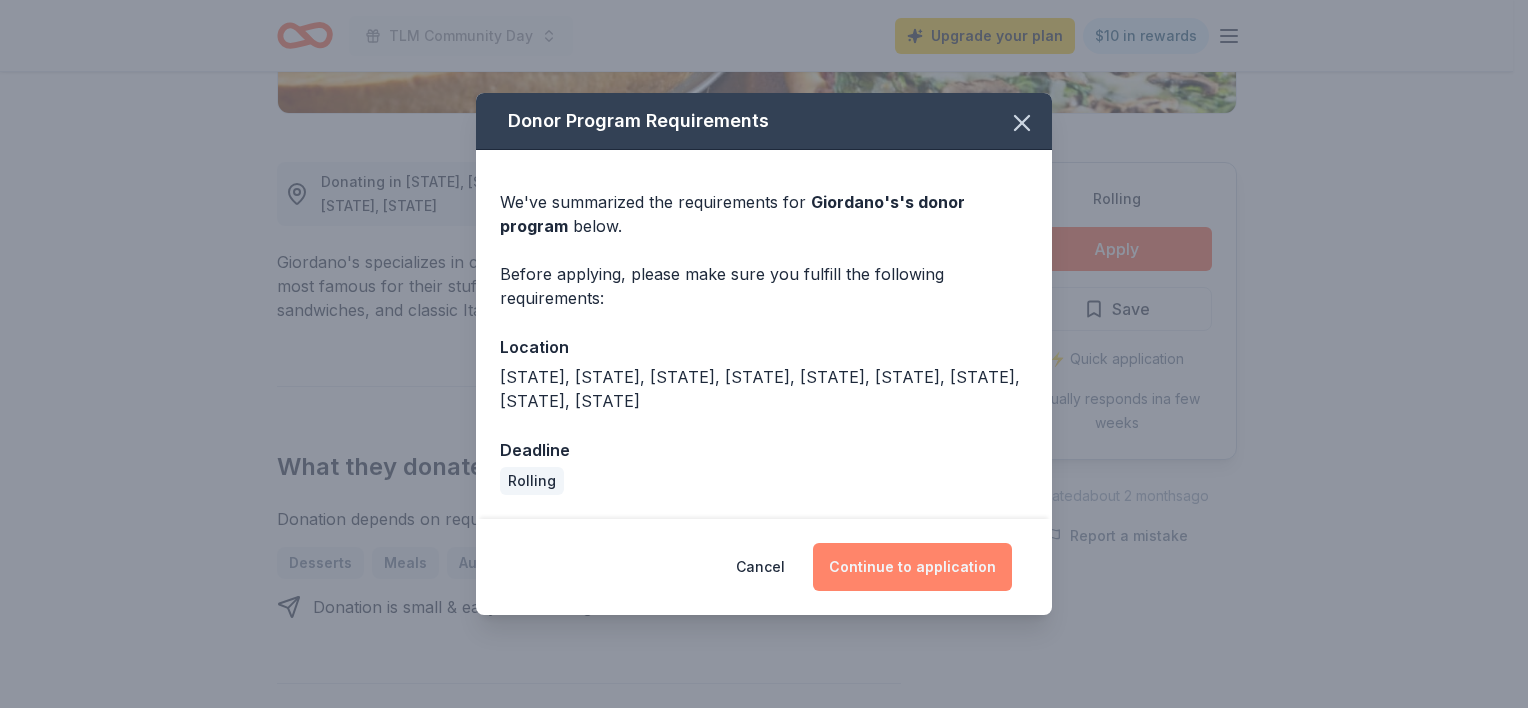click on "Continue to application" at bounding box center (912, 567) 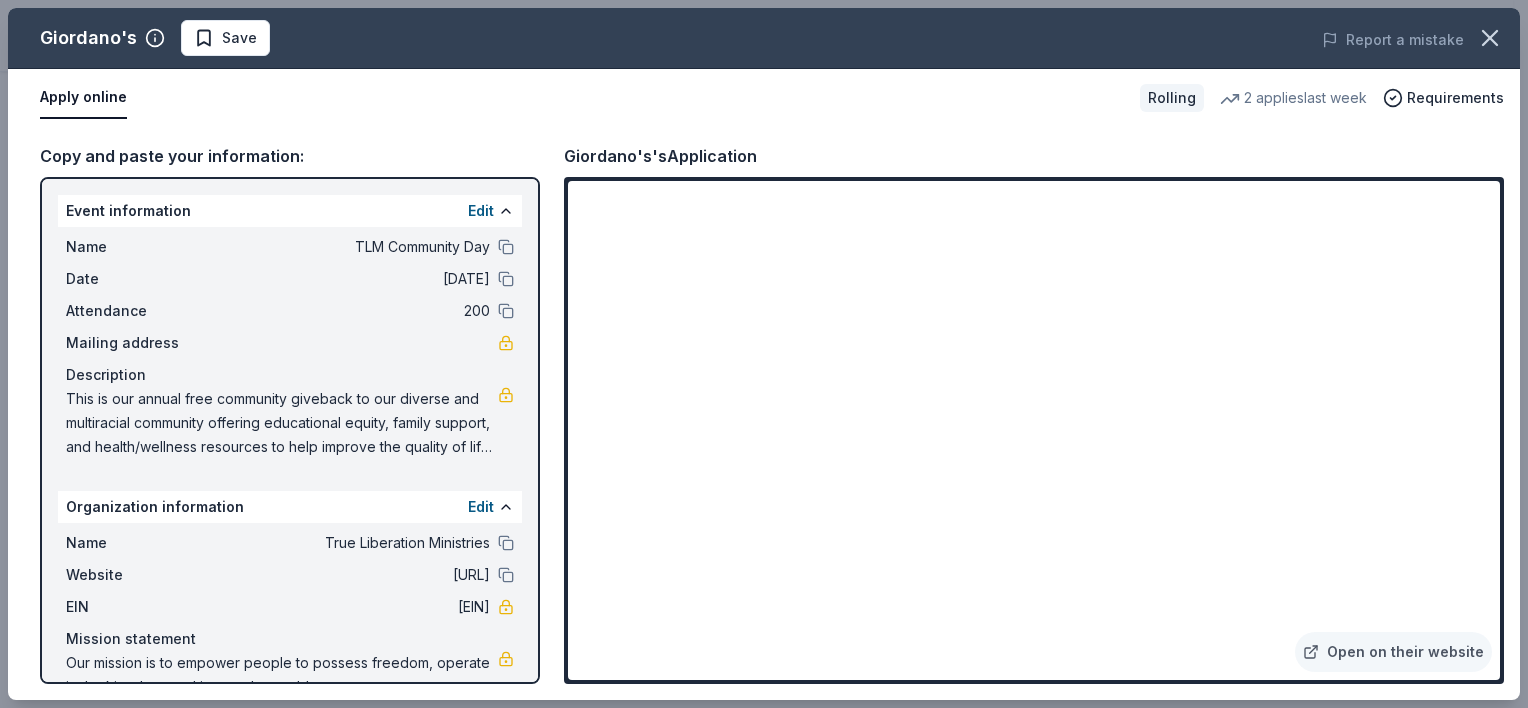click on "Apply online" at bounding box center [83, 98] 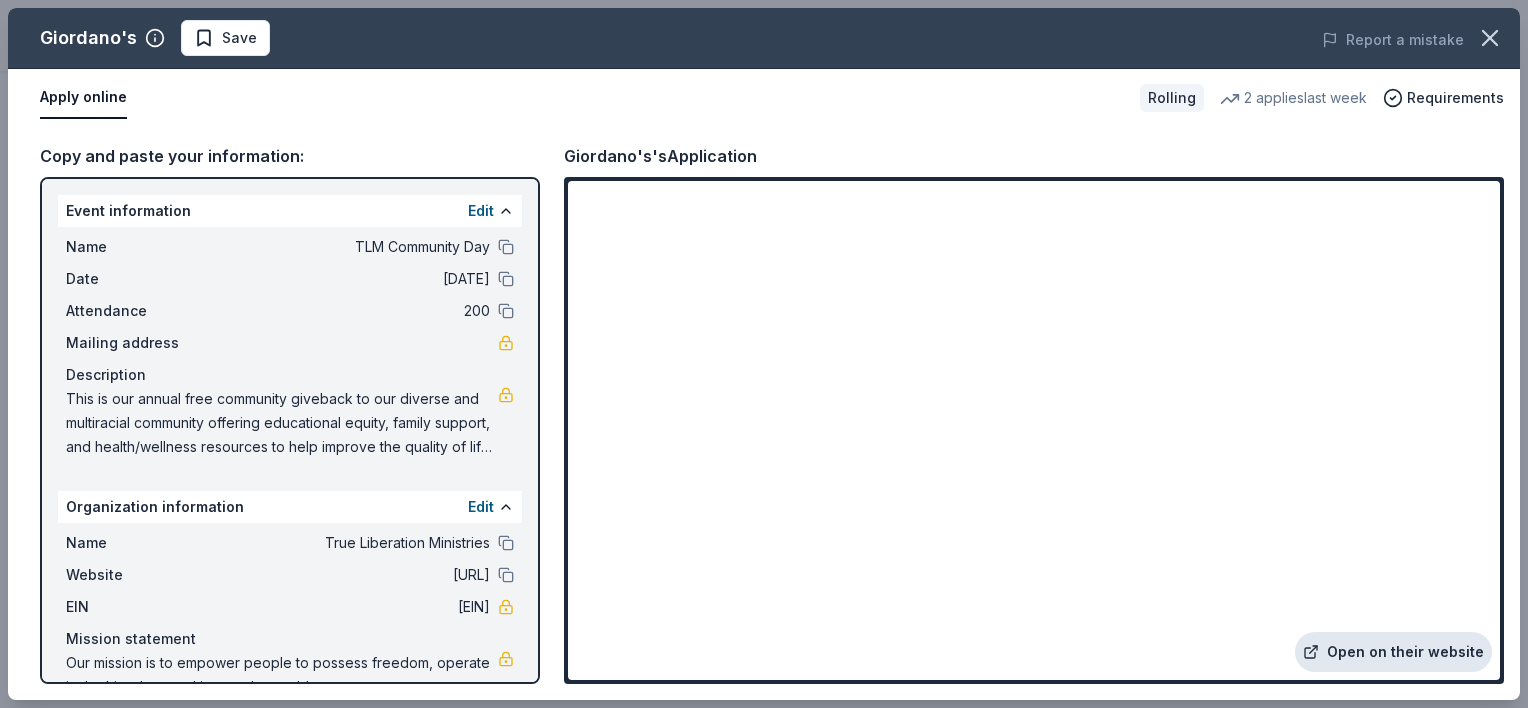 click on "Open on their website" at bounding box center (1393, 652) 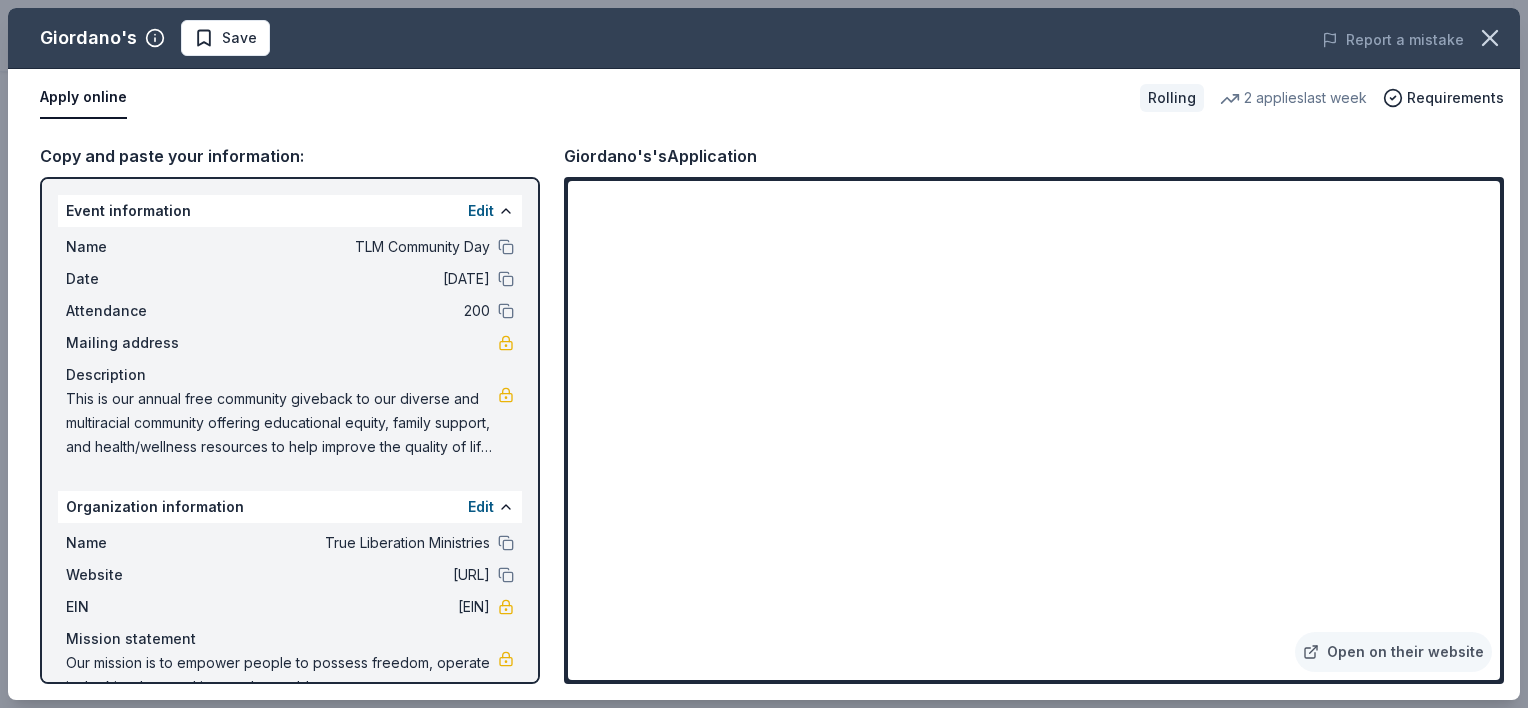 click on "Giordano's" at bounding box center (88, 38) 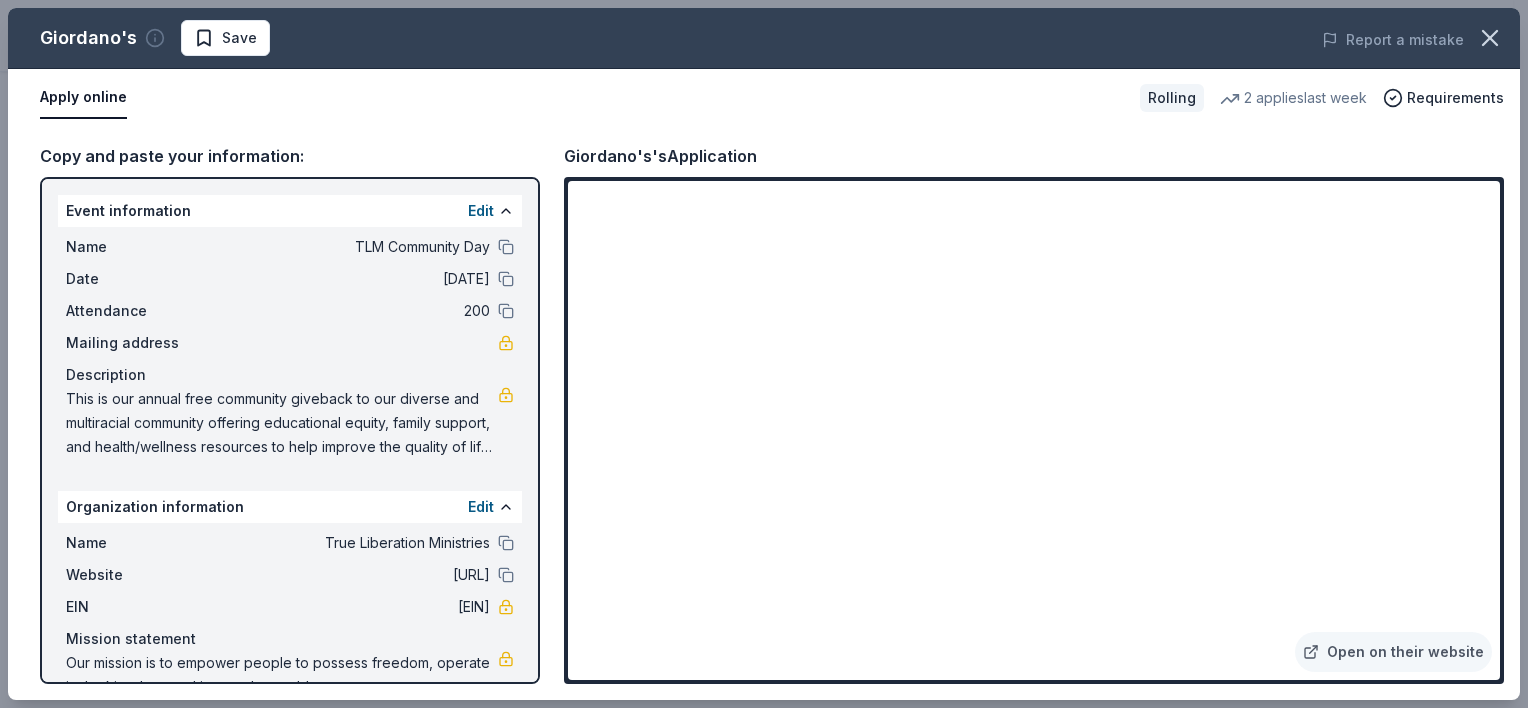 click 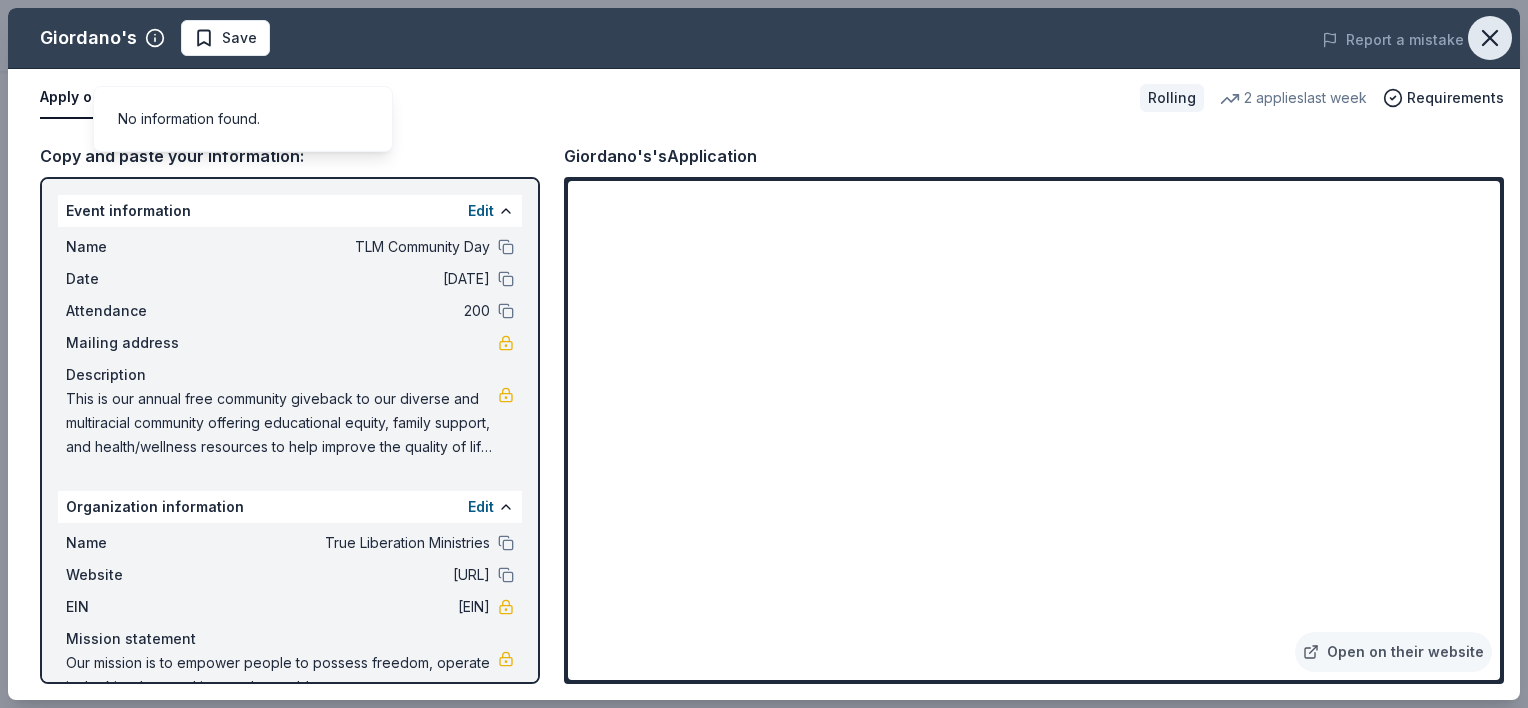 click 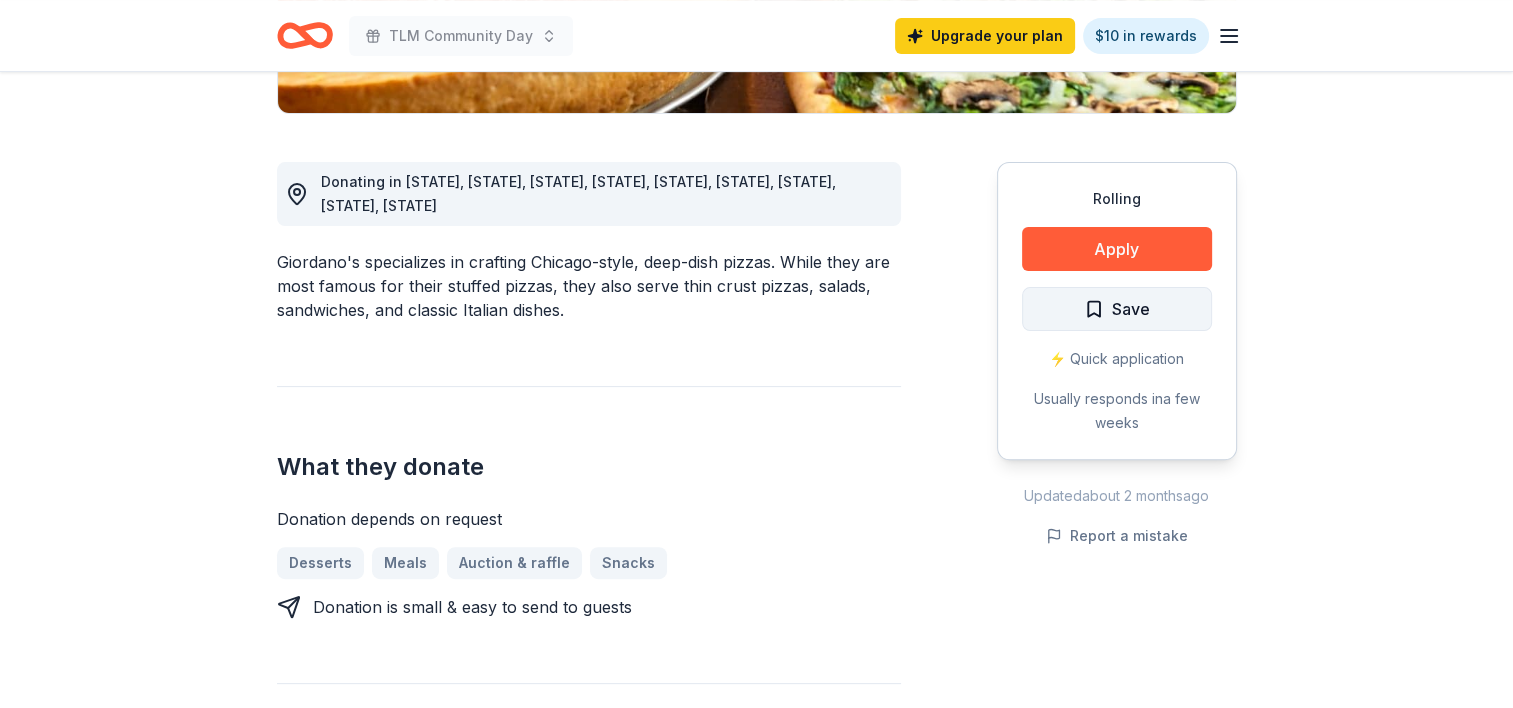 click on "Save" at bounding box center (1131, 309) 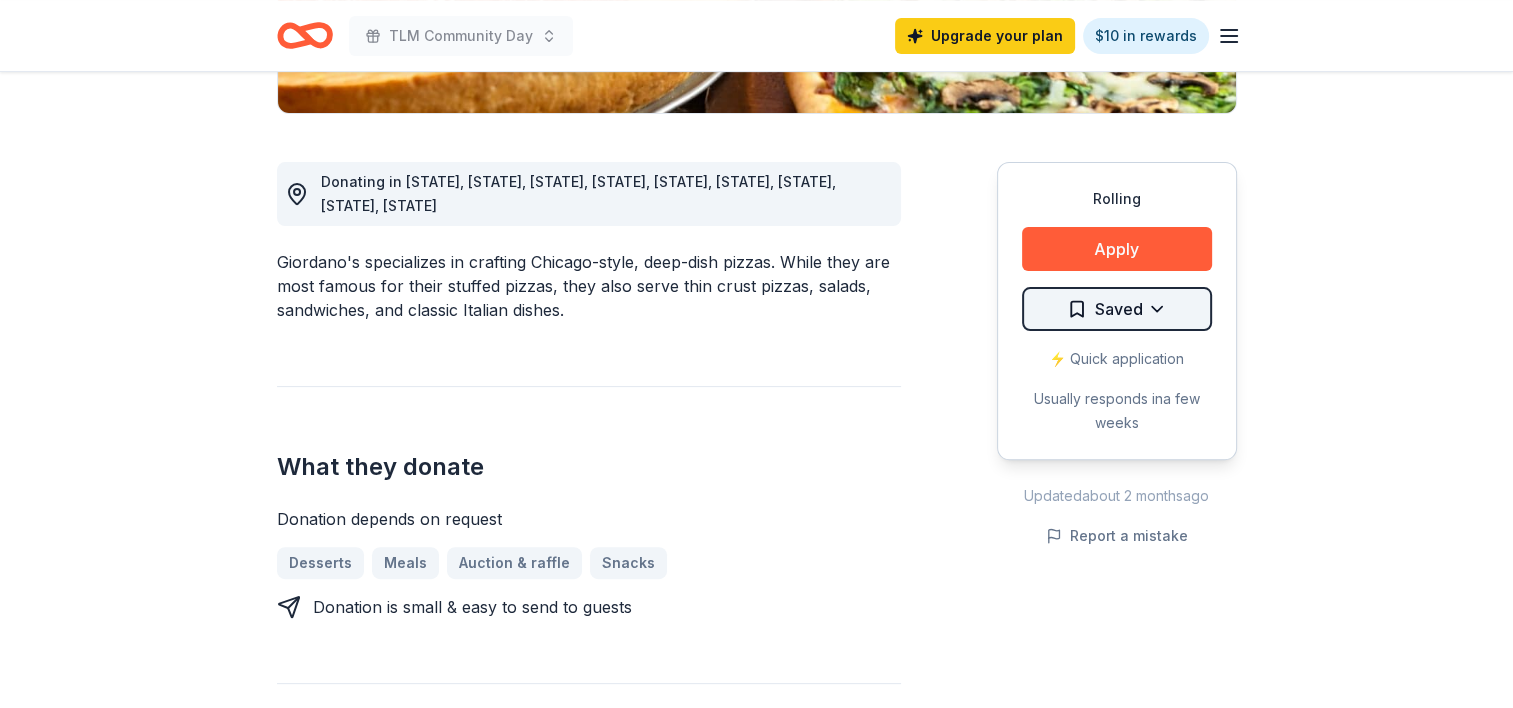 click on "TLM Community Day Upgrade your plan $10 in rewards Rolling Share Giordano's New • 1  reviews 2   applies  last week approval rate donation value Share Donating in [STATE], [STATE], [STATE], [STATE], [STATE], [STATE], [STATE], [STATE], [STATE]. Giordano's specializes in crafting Chicago-style, deep-dish pizzas. While they are most famous for their stuffed pizzas, they also serve thin crust pizzas, salads, sandwiches, and classic Italian dishes. What they donate Donation depends on request Desserts Meals Auction & raffle Snacks Donation is small & easy to send to guests Who they donate to Giordano's  hasn ' t listed any preferences or eligibility criteria. Rolling Apply Saved ⚡️ Quick application Usually responds in  a few weeks Updated  about 2 months  ago Report a mistake approval rate 20 % approved 30 % declined 50 % no response donation value (average) 20% 70% 0% 10% $xx - $xx $xx - $xx $xx - $xx $xx - $xx Start free Pro trial to view approval rates and average donation values New • 1  reviews True Liberation Ministries [MONTH] [YEAR] • Approved 5" at bounding box center [756, -140] 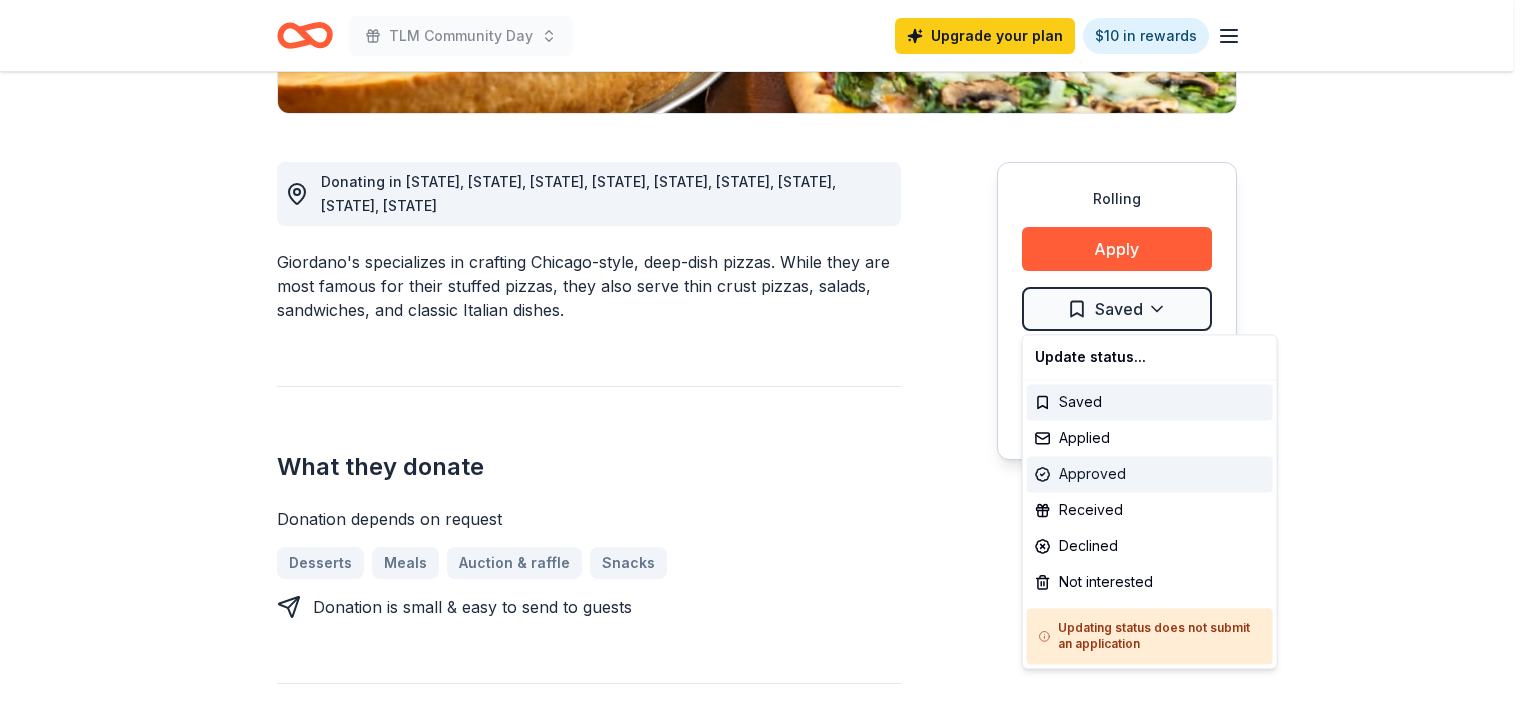 click on "Approved" at bounding box center (1150, 474) 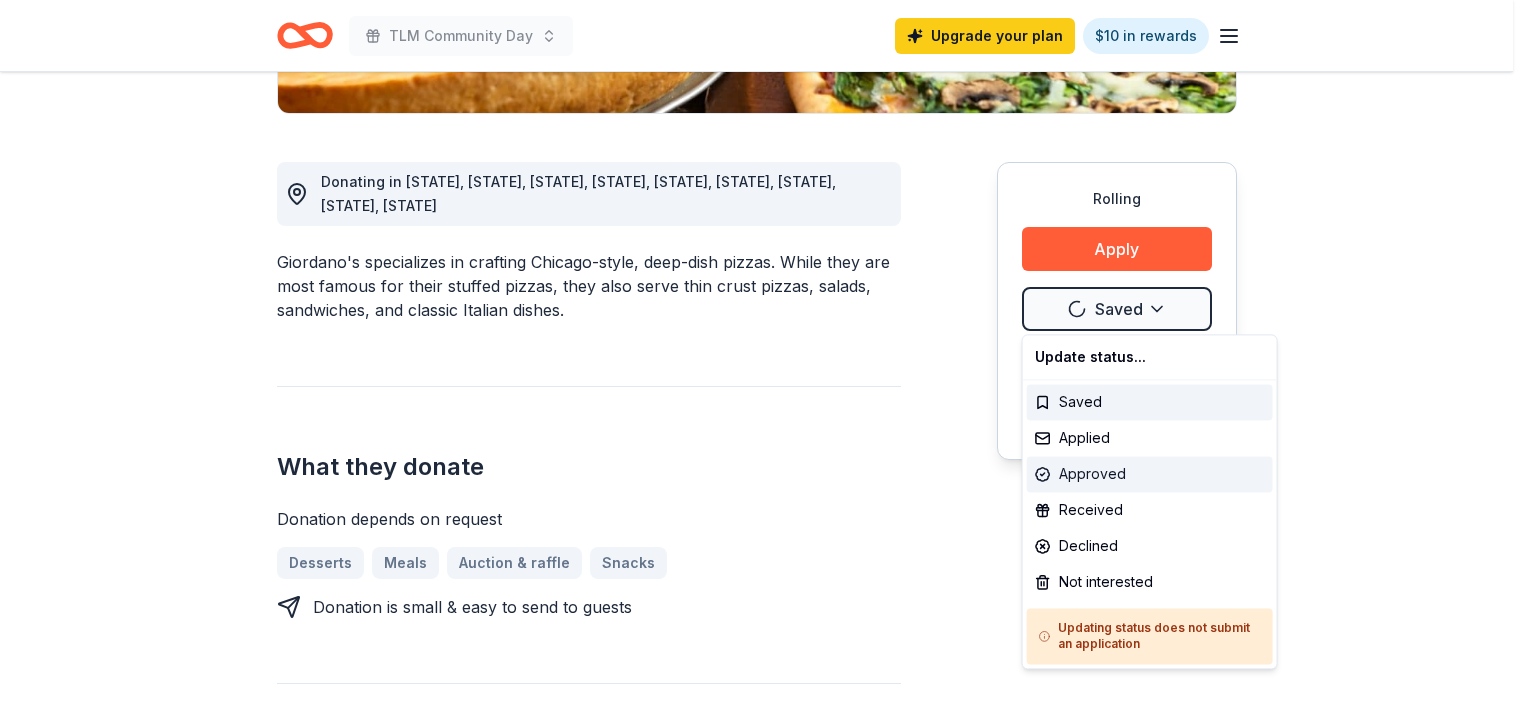 scroll, scrollTop: 0, scrollLeft: 0, axis: both 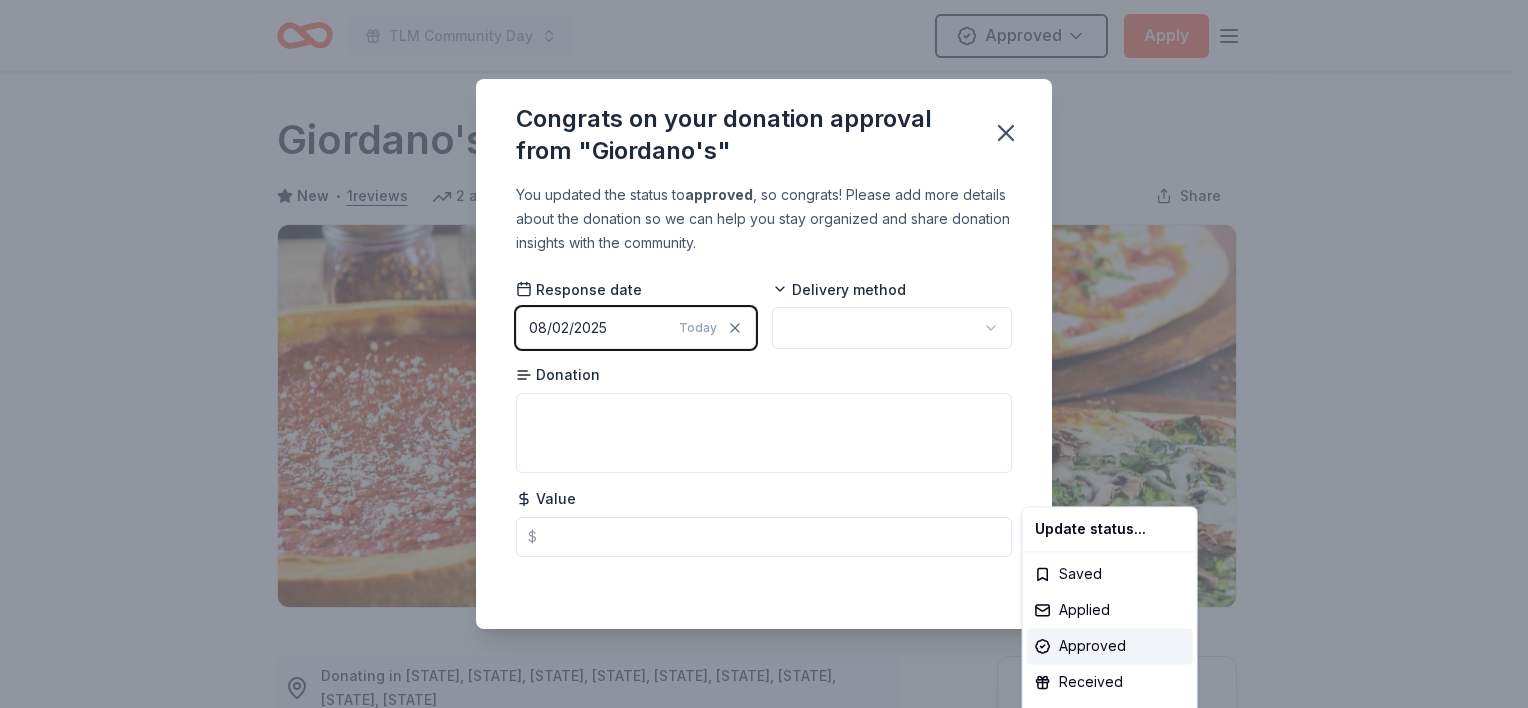 click on "TLM Community Day Approved Apply Rolling Share Giordano's New • 1  reviews 2   applies  last week approval rate donation value Share Donating in [STATE], [STATE], [STATE], [STATE], [STATE], [STATE], [STATE], [STATE], [STATE]. Giordano's specializes in crafting Chicago-style, deep-dish pizzas. While they are most famous for their stuffed pizzas, they also serve thin crust pizzas, salads, sandwiches, and classic Italian dishes. What they donate Donation depends on request Desserts Meals Auction & raffle Snacks Donation is small & easy to send to guests Who they donate to Giordano's  hasn ' t listed any preferences or eligibility criteria. Rolling Apply Approved ⚡️ Quick application Usually responds in  a few weeks Updated  about 2 months  ago Report a mistake approval rate 20 % approved 30 % declined 50 % no response donation value (average) 20% 70% 0% 10% $xx - $xx $xx - $xx $xx - $xx $xx - $xx Start free Pro trial to view approval rates and average donation values New • 1  reviews True Liberation Ministries [MONTH] [YEAR] • Approved 5   11" at bounding box center (764, 354) 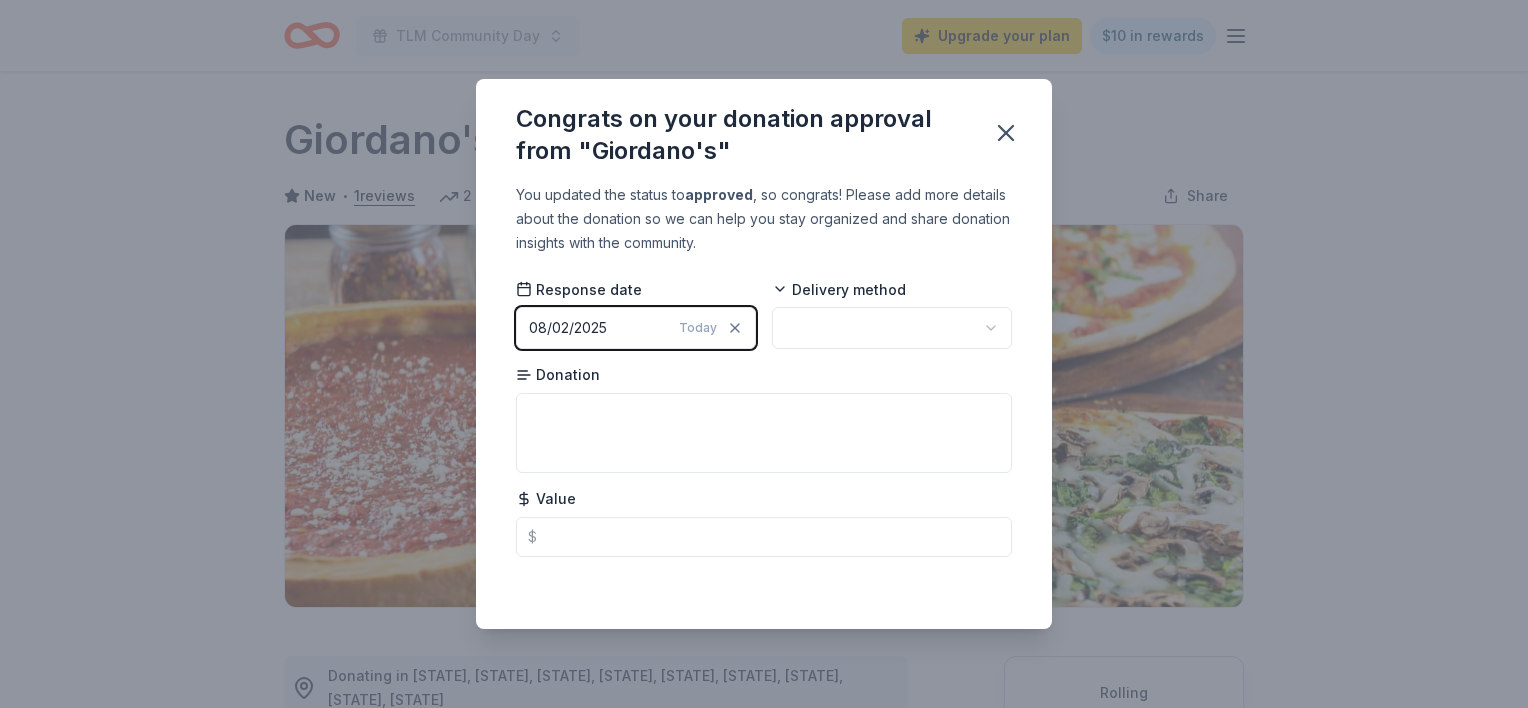 scroll, scrollTop: 448, scrollLeft: 0, axis: vertical 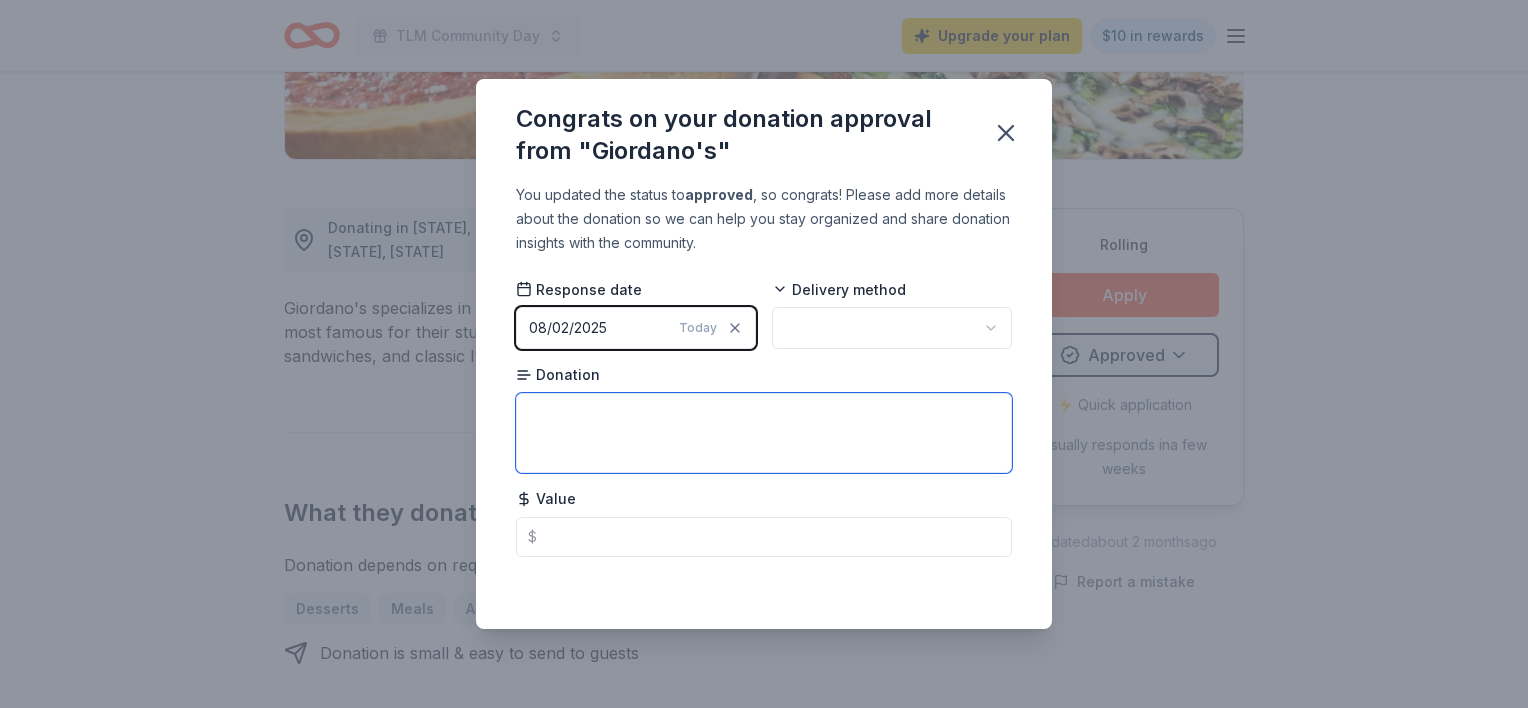 click at bounding box center (764, 433) 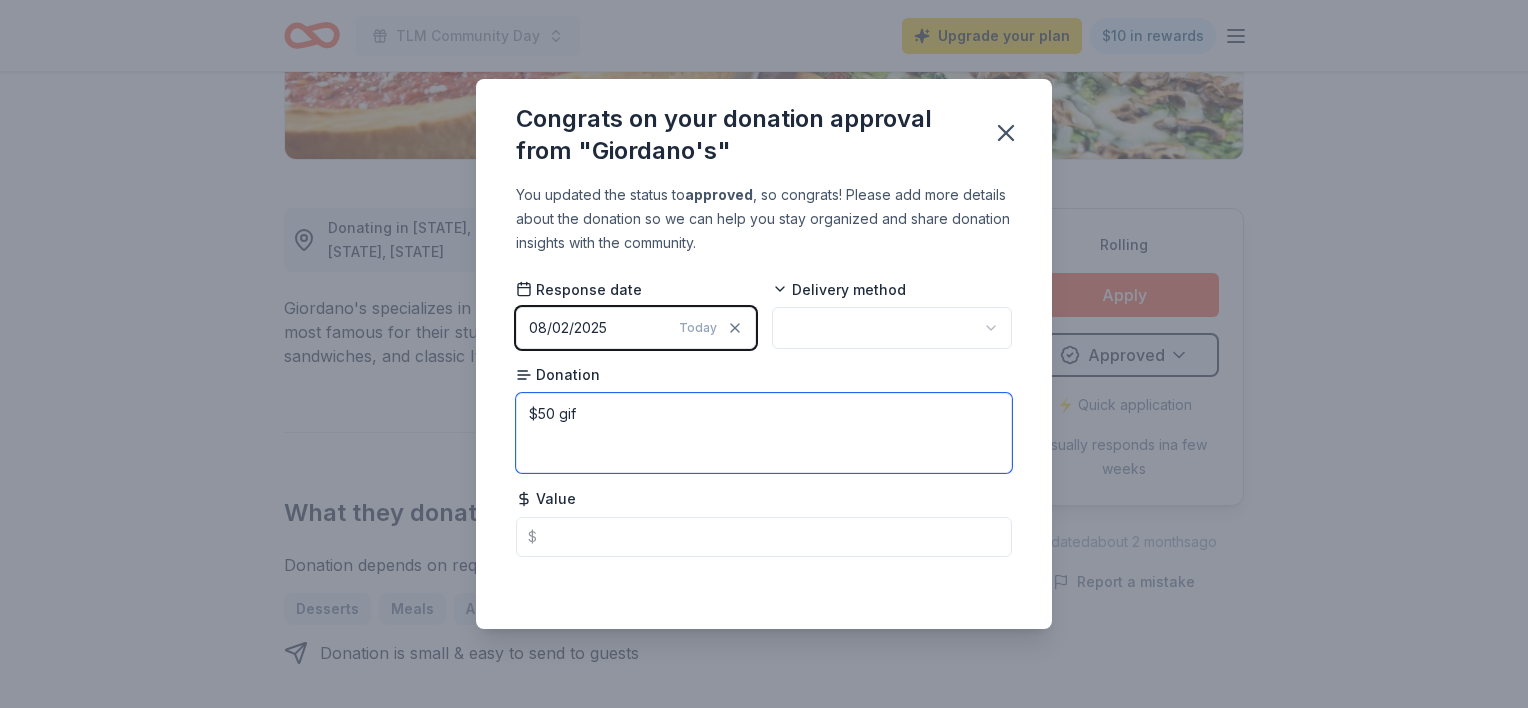 type on "$50 gif" 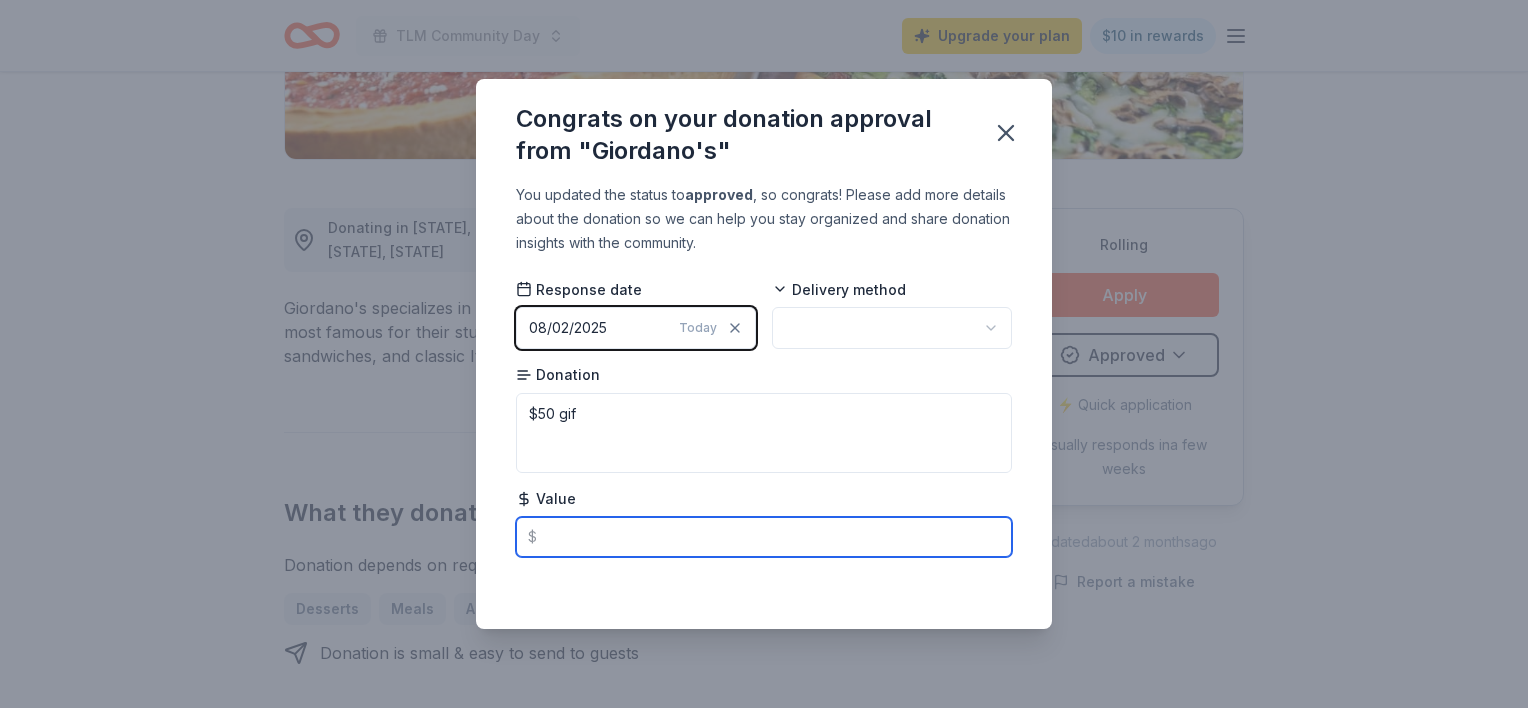 click at bounding box center (764, 537) 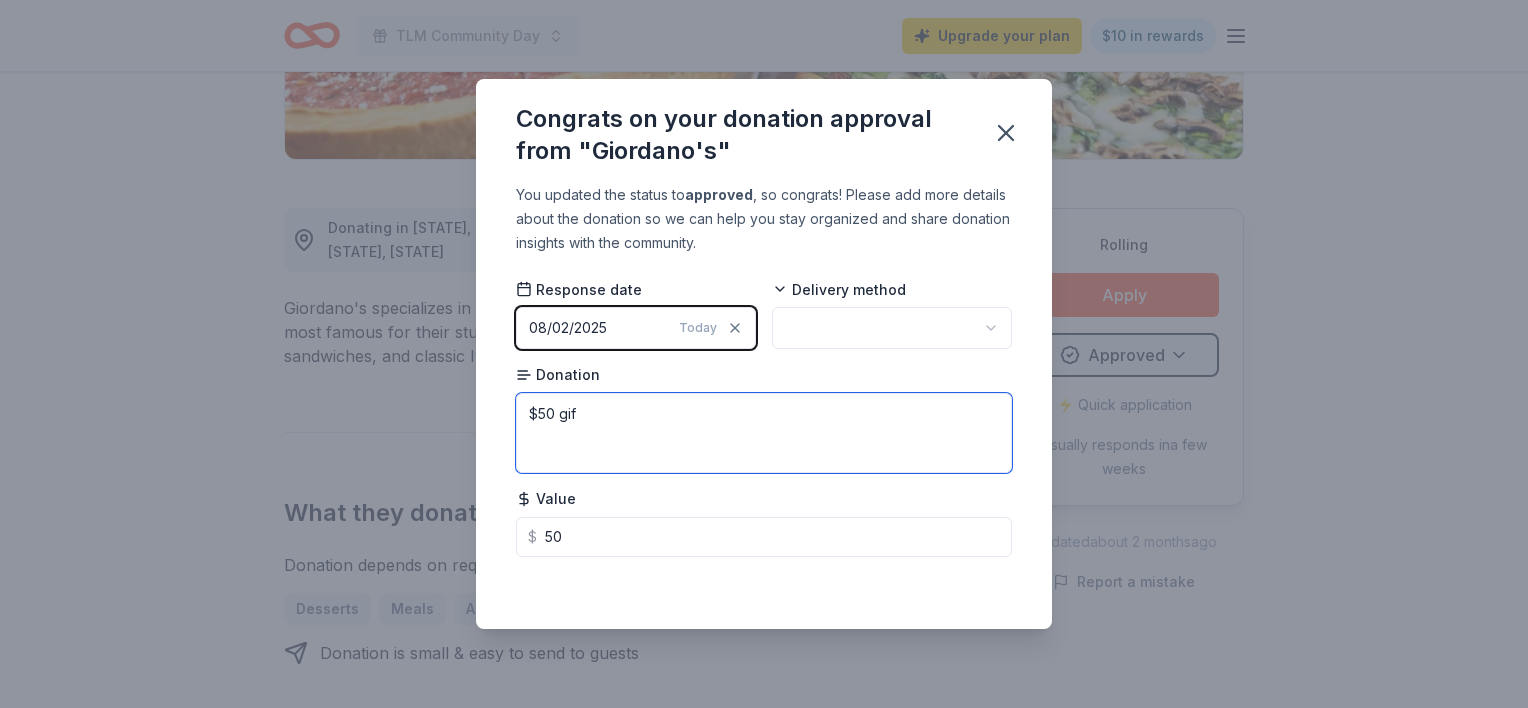 type on "50.00" 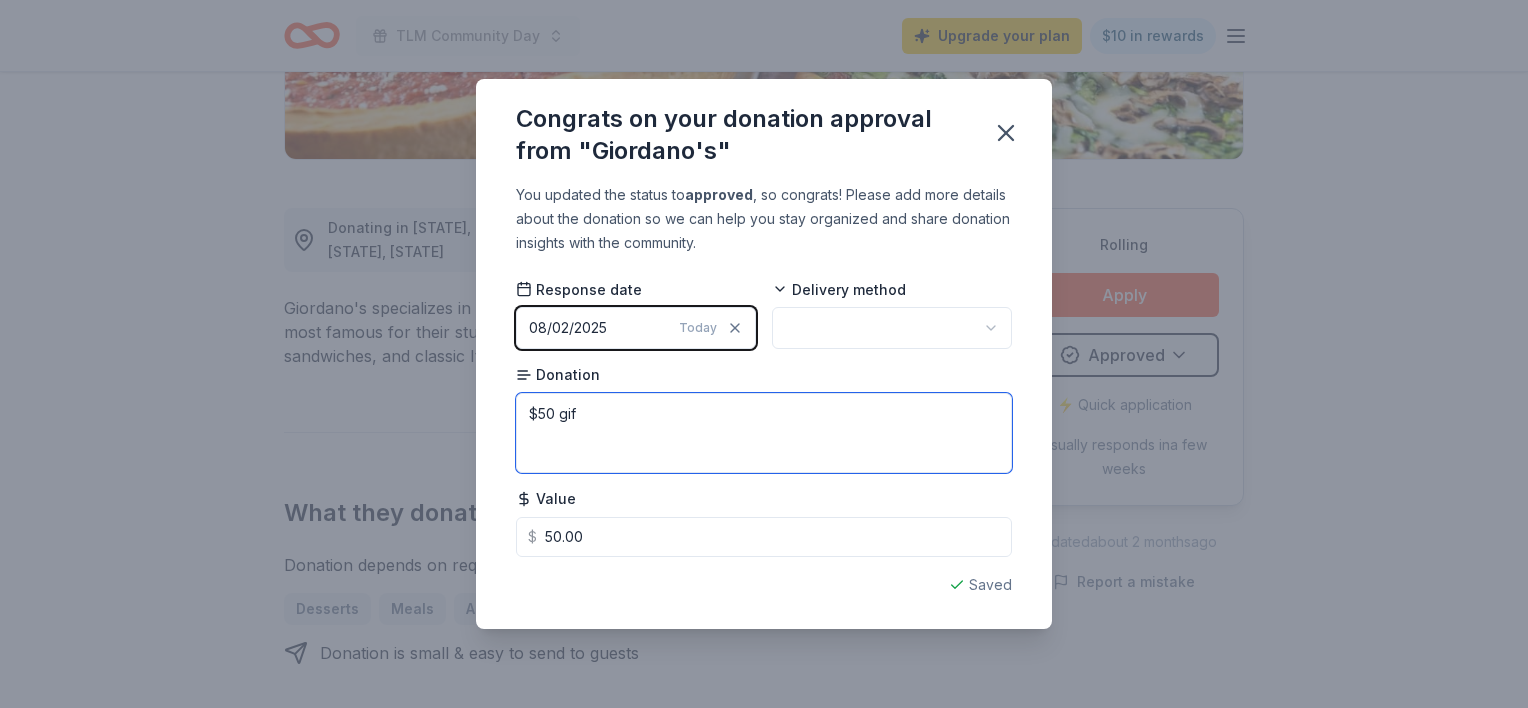 drag, startPoint x: 592, startPoint y: 416, endPoint x: 487, endPoint y: 399, distance: 106.36729 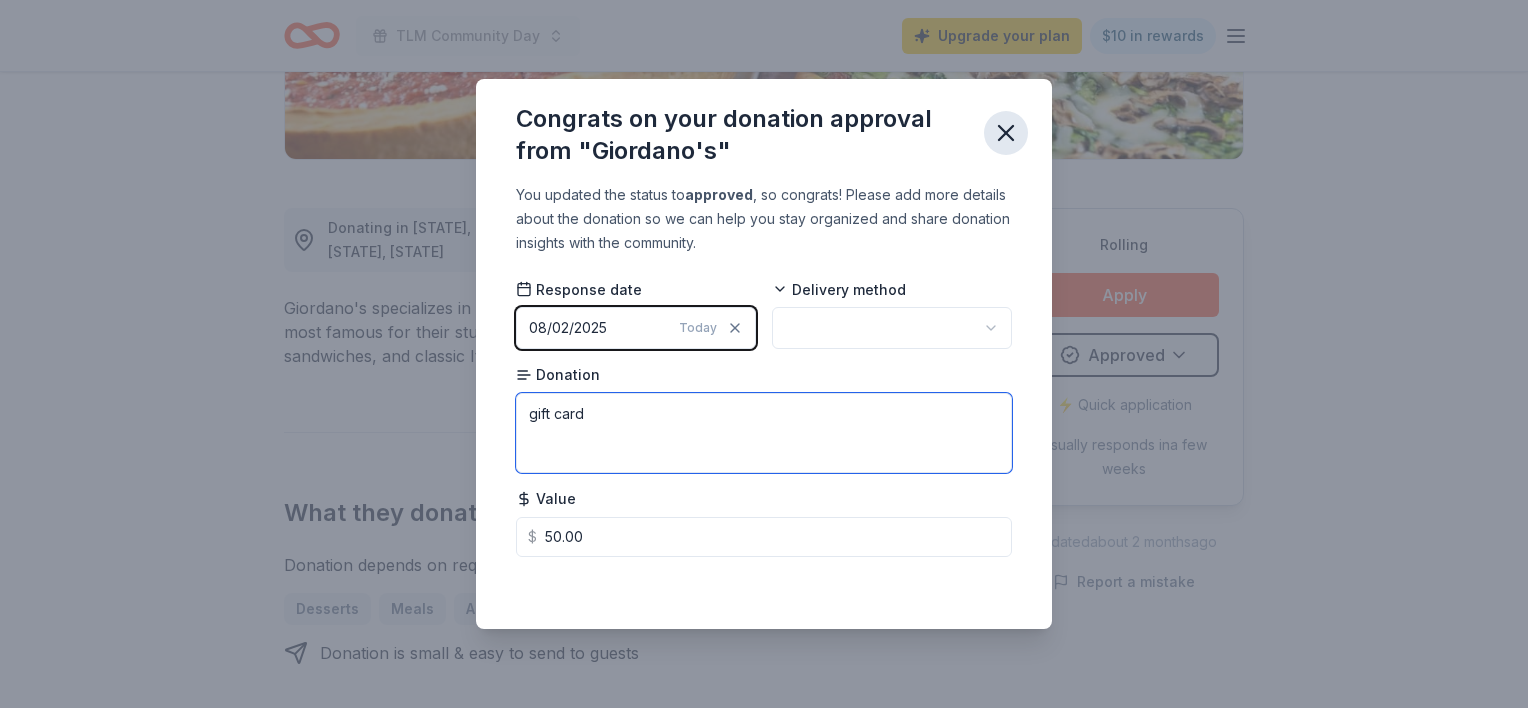 type on "gift card" 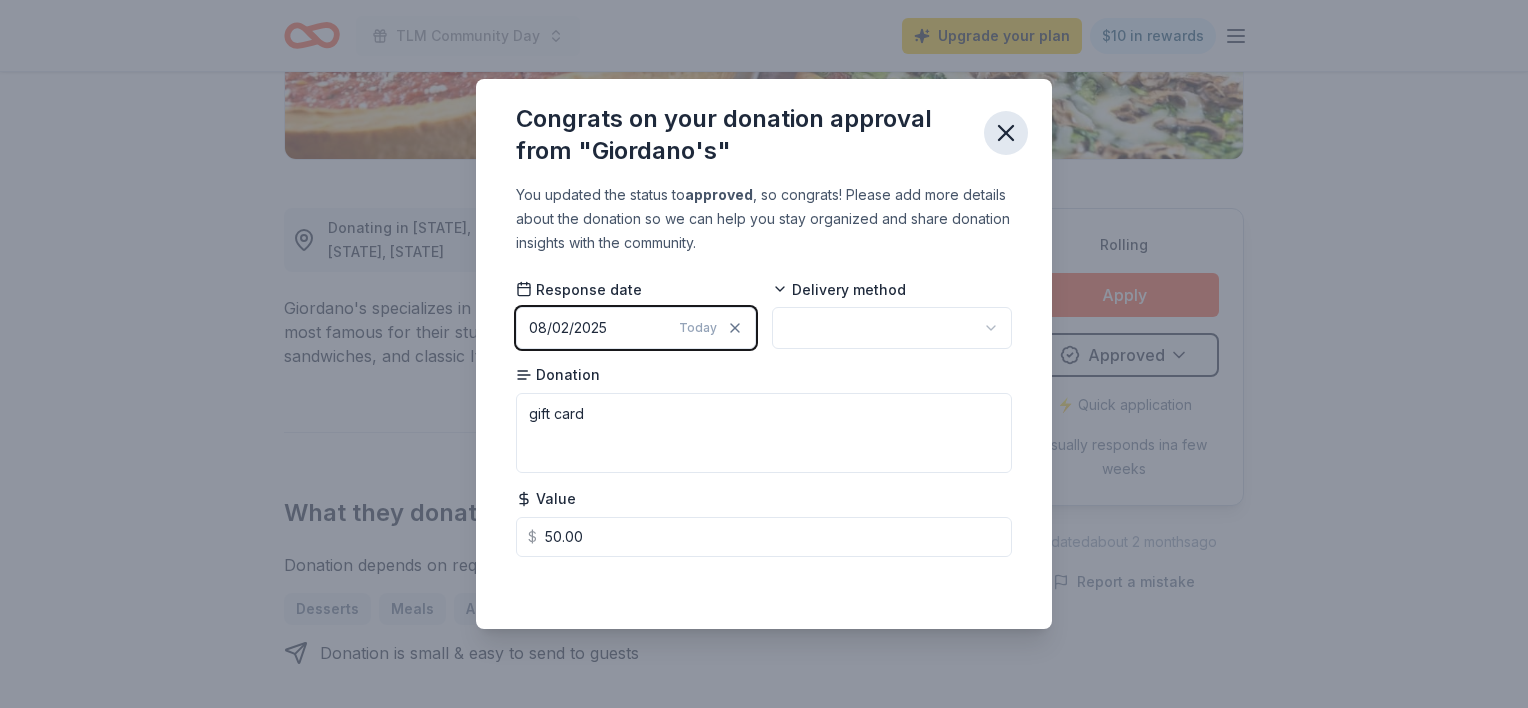 click 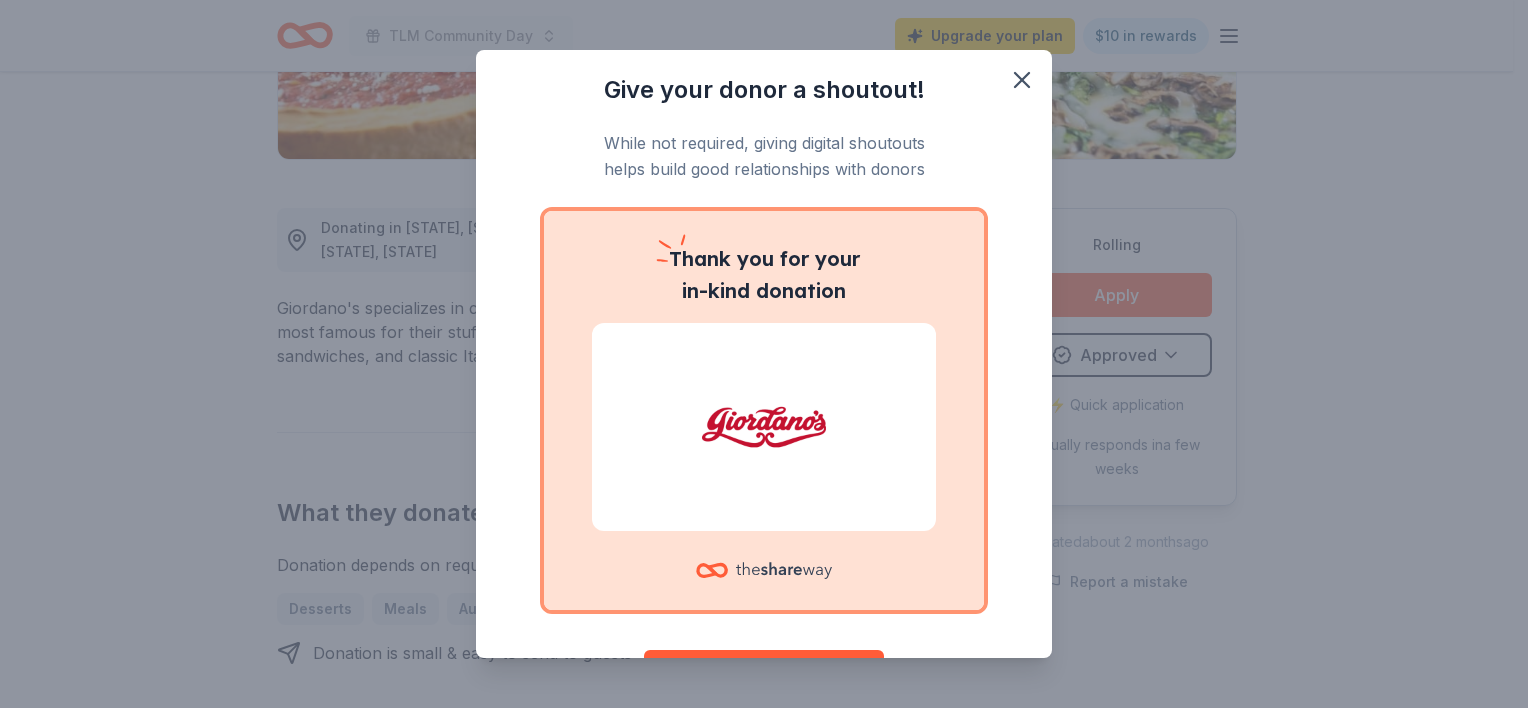 scroll, scrollTop: 75, scrollLeft: 0, axis: vertical 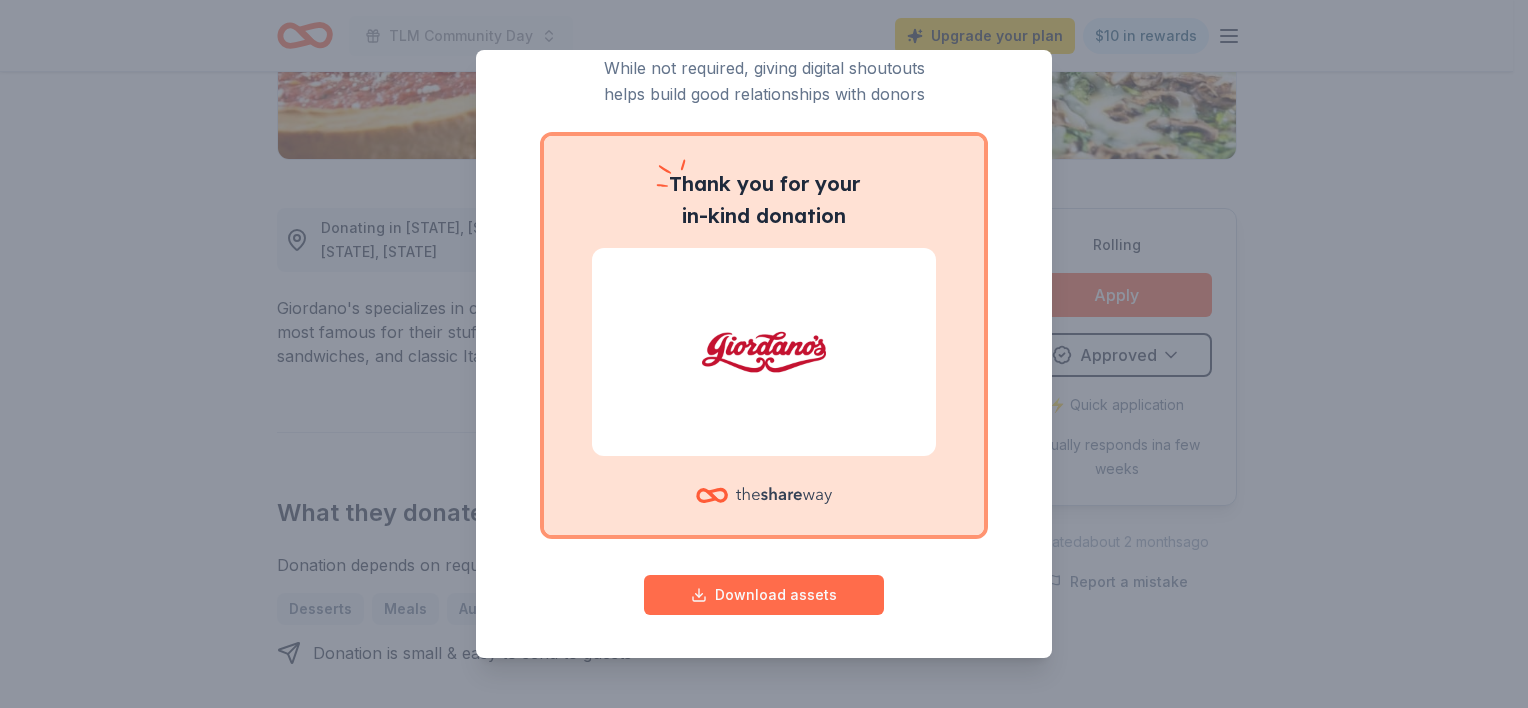 click on "Download assets" at bounding box center [764, 595] 